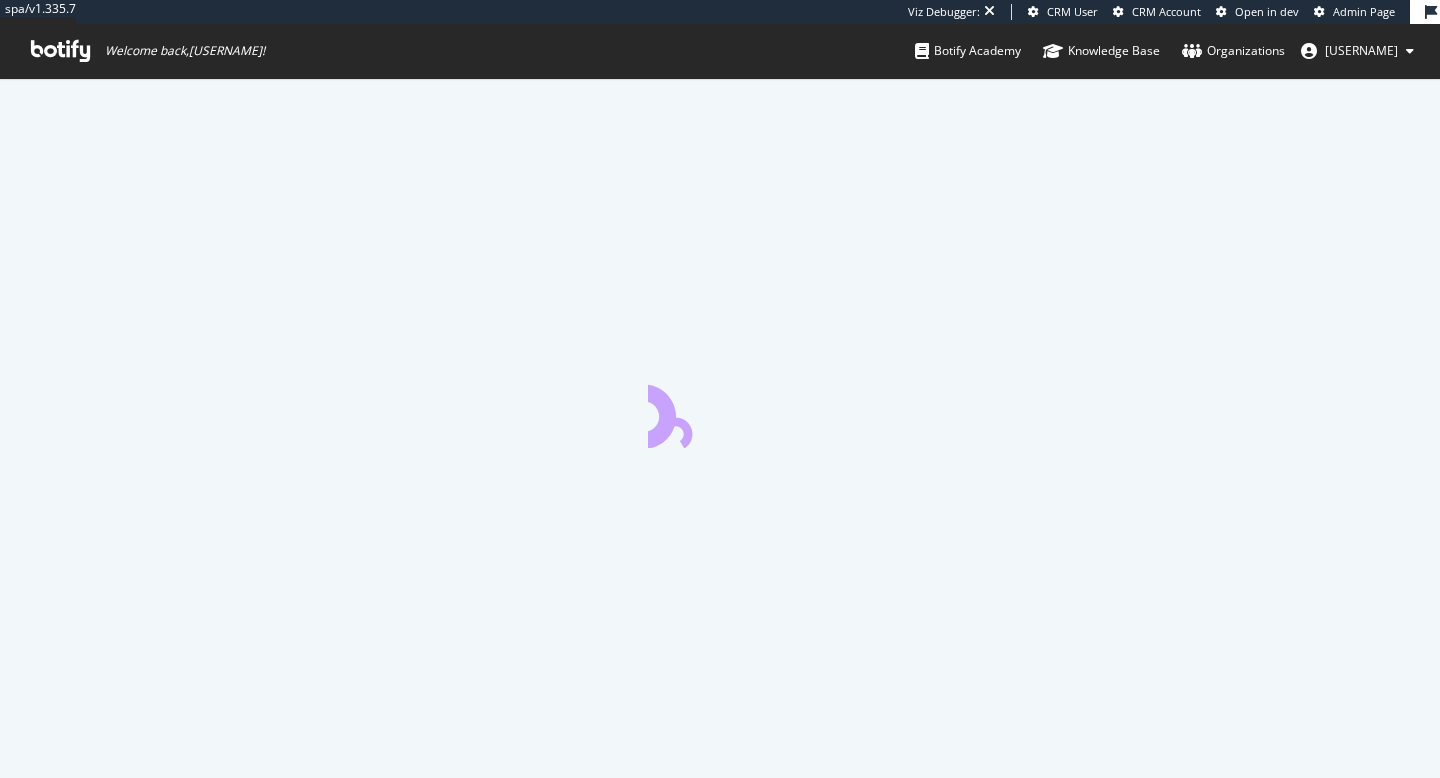 scroll, scrollTop: 0, scrollLeft: 0, axis: both 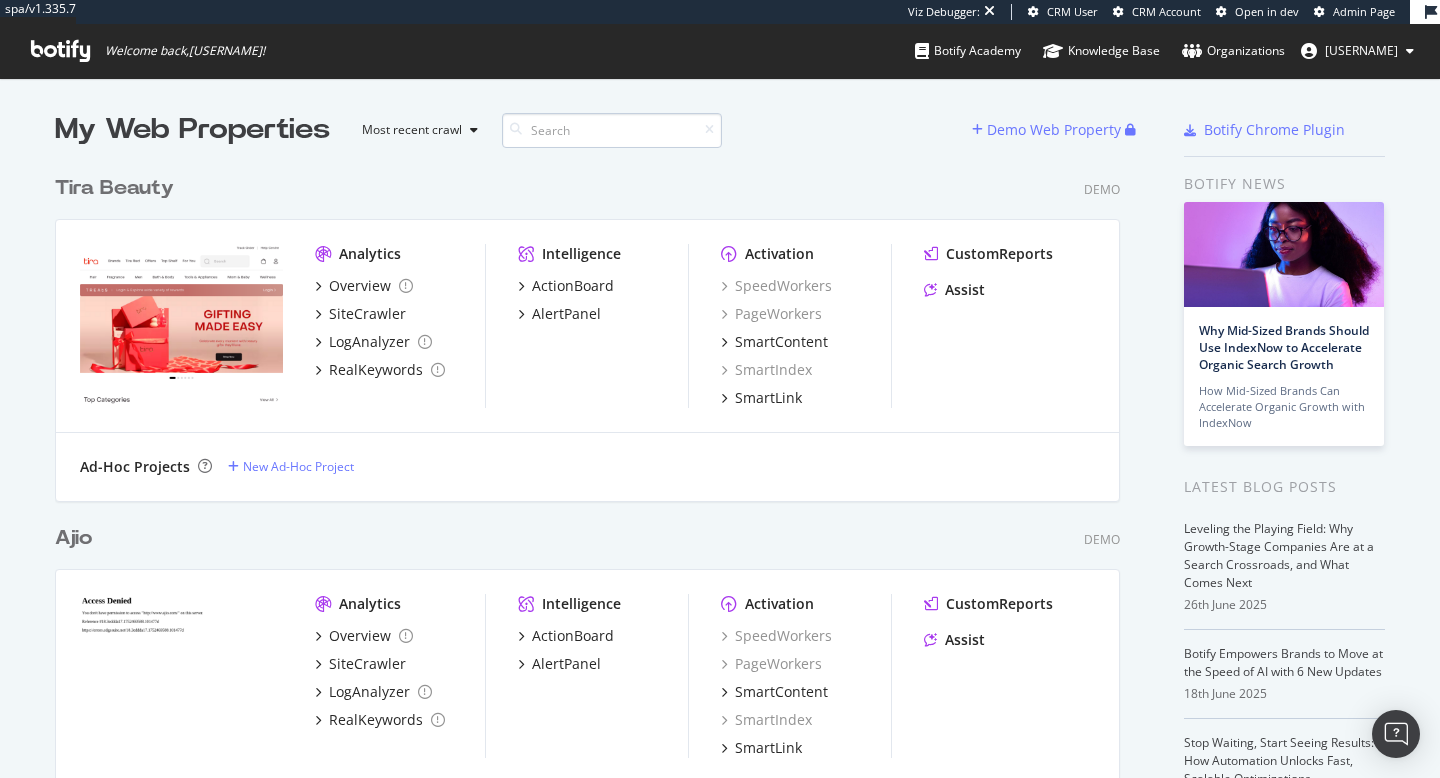 click at bounding box center [612, 130] 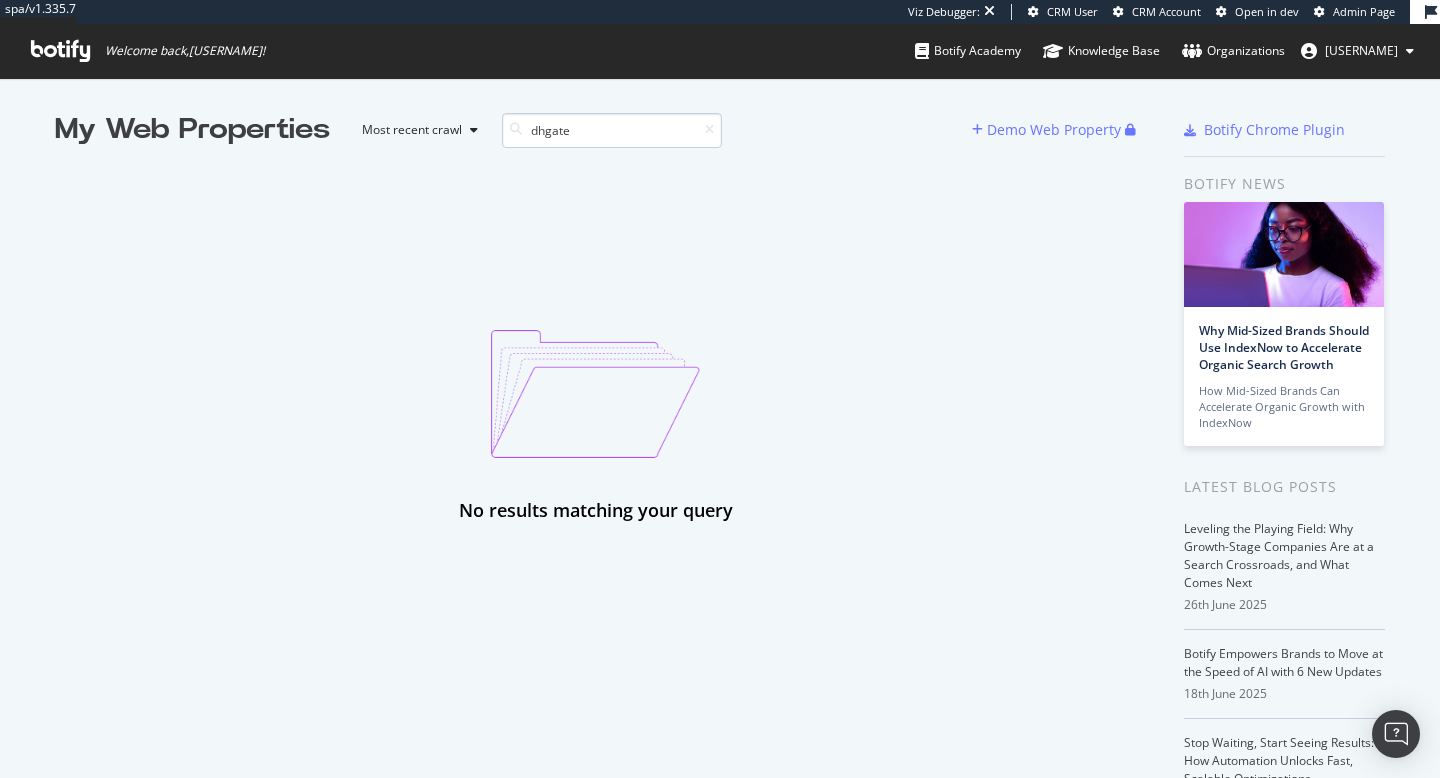 type on "dhgate" 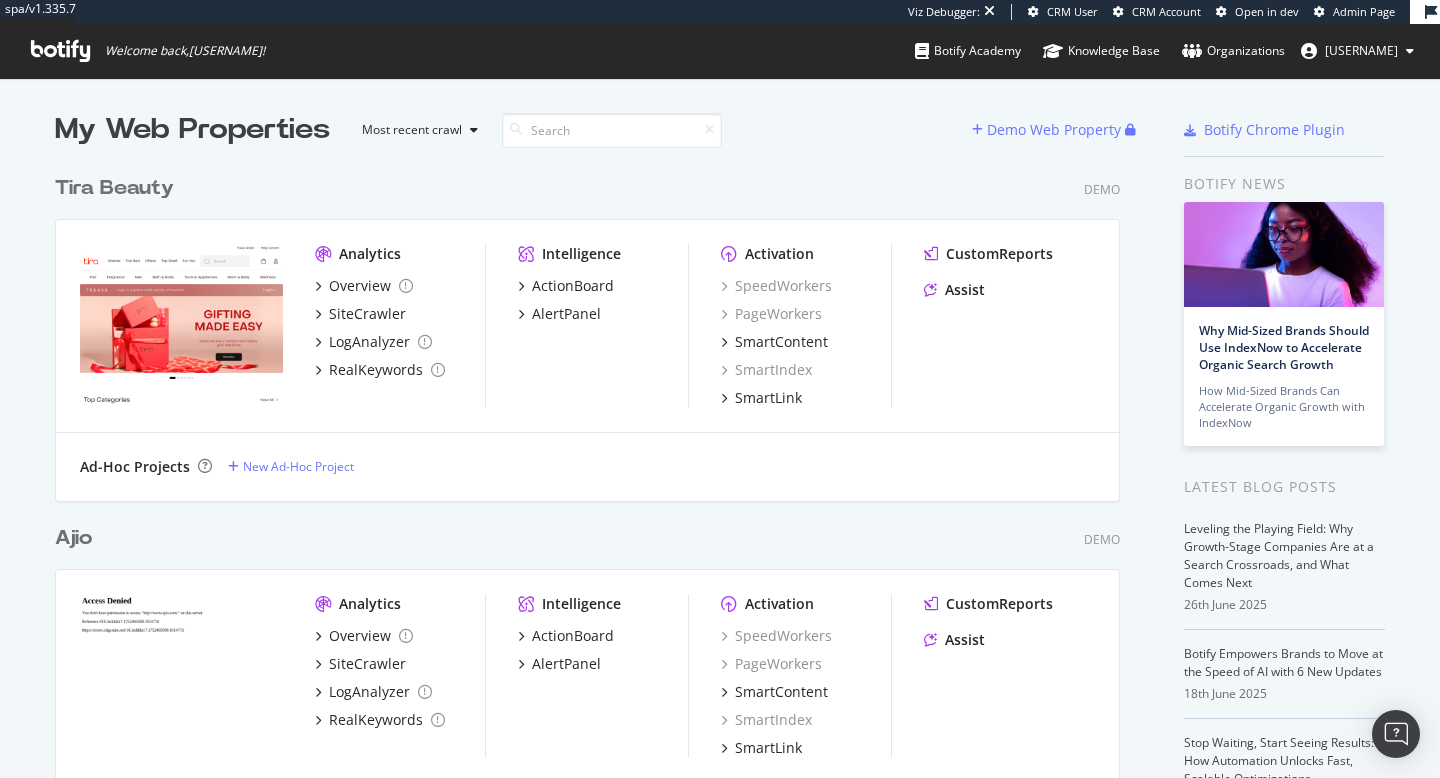 scroll, scrollTop: 16, scrollLeft: 16, axis: both 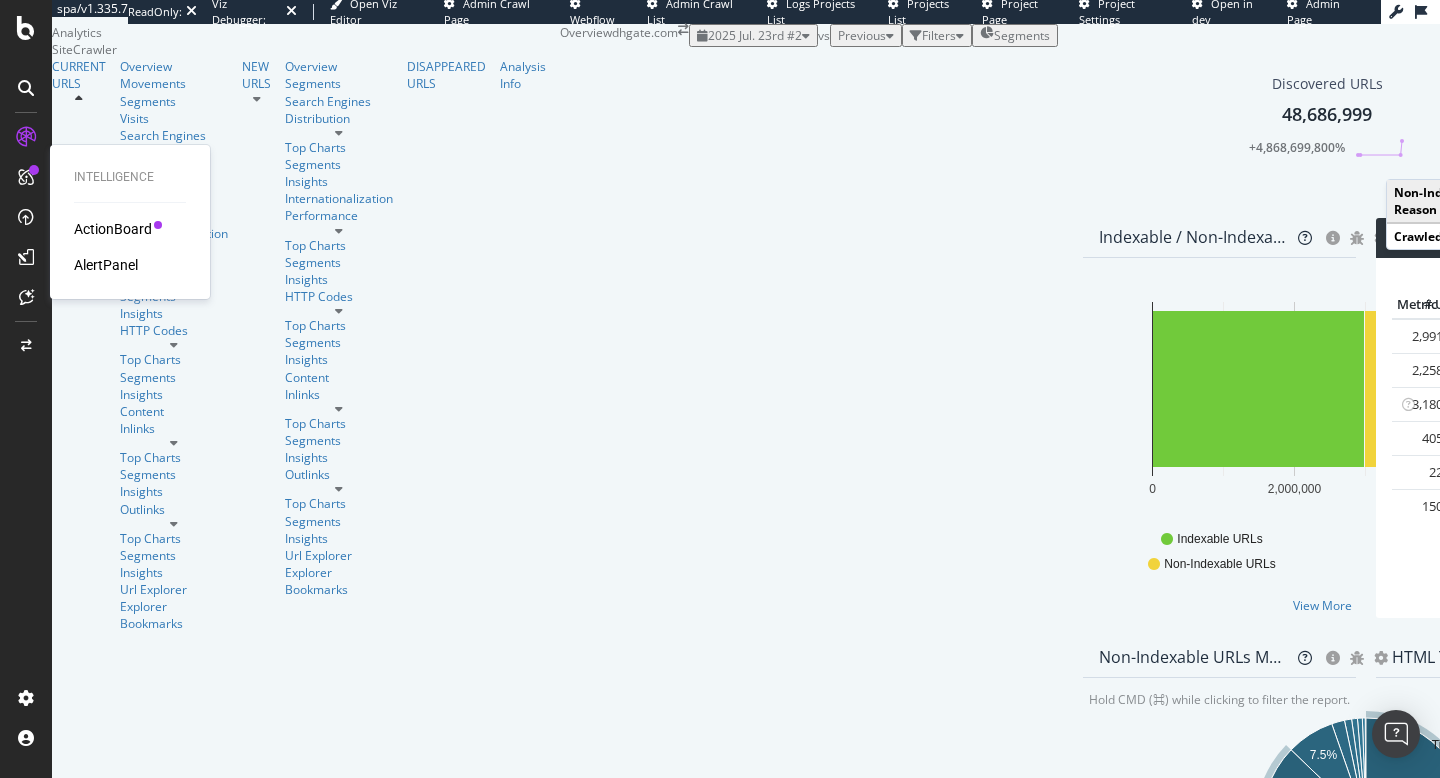 click on "Intelligence ActionBoard AlertPanel" at bounding box center [130, 222] 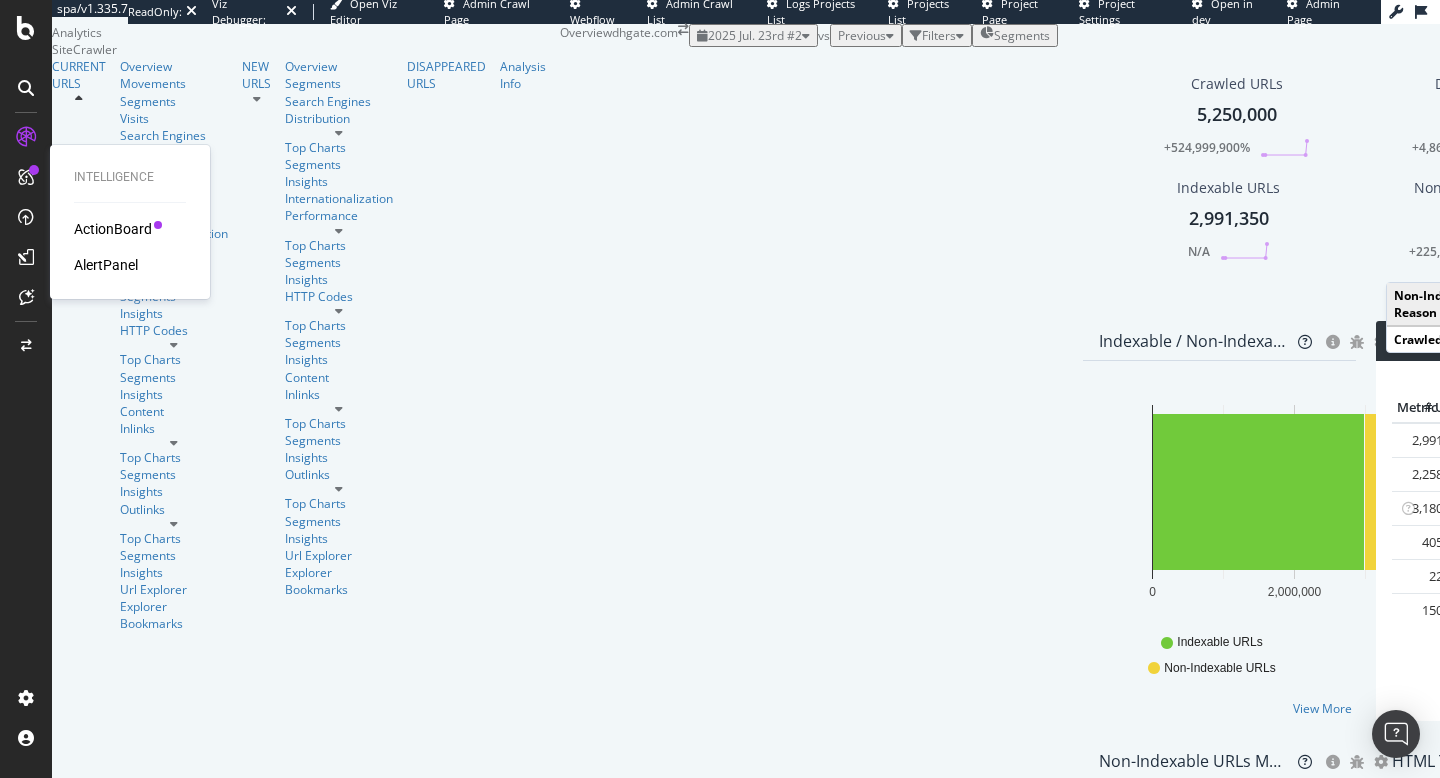 click on "ActionBoard" at bounding box center (113, 229) 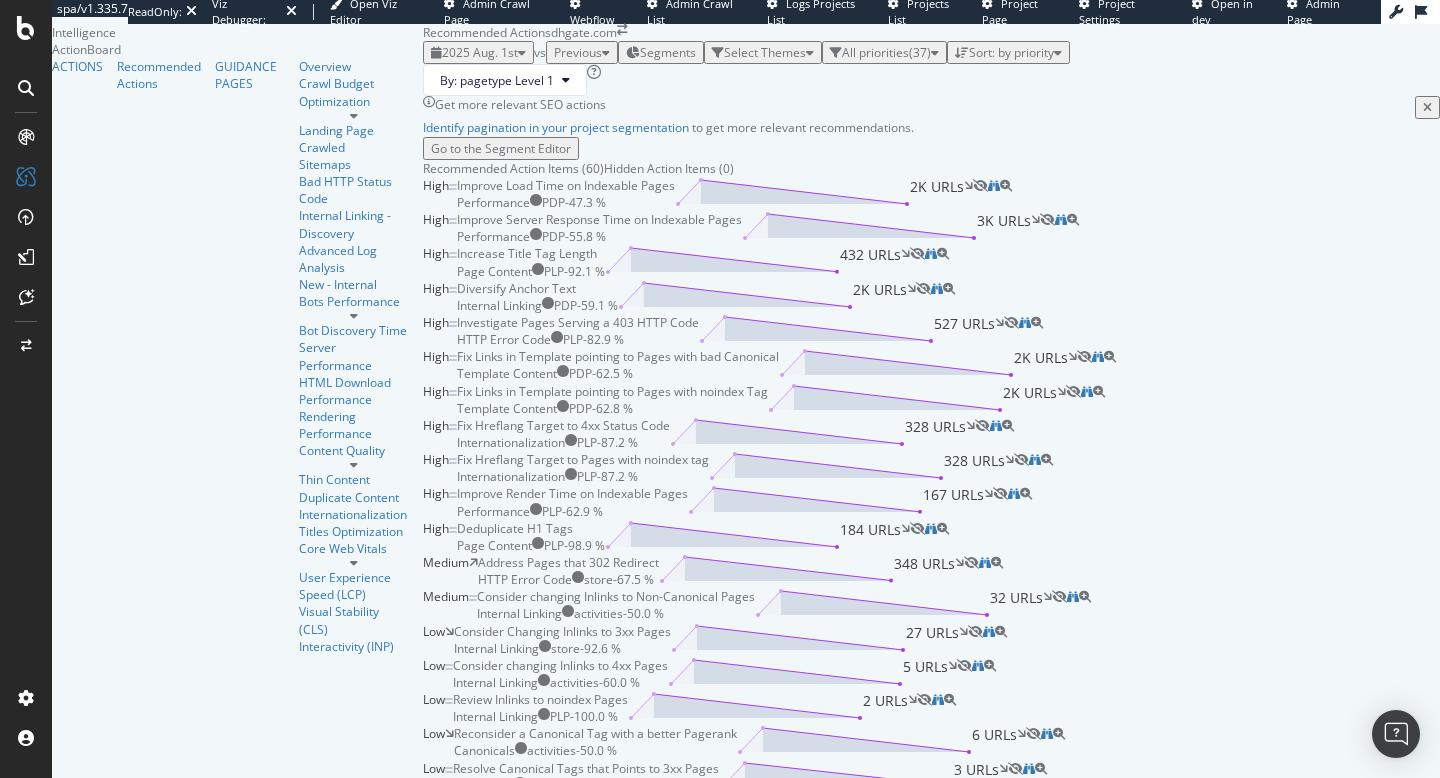 scroll, scrollTop: 0, scrollLeft: 0, axis: both 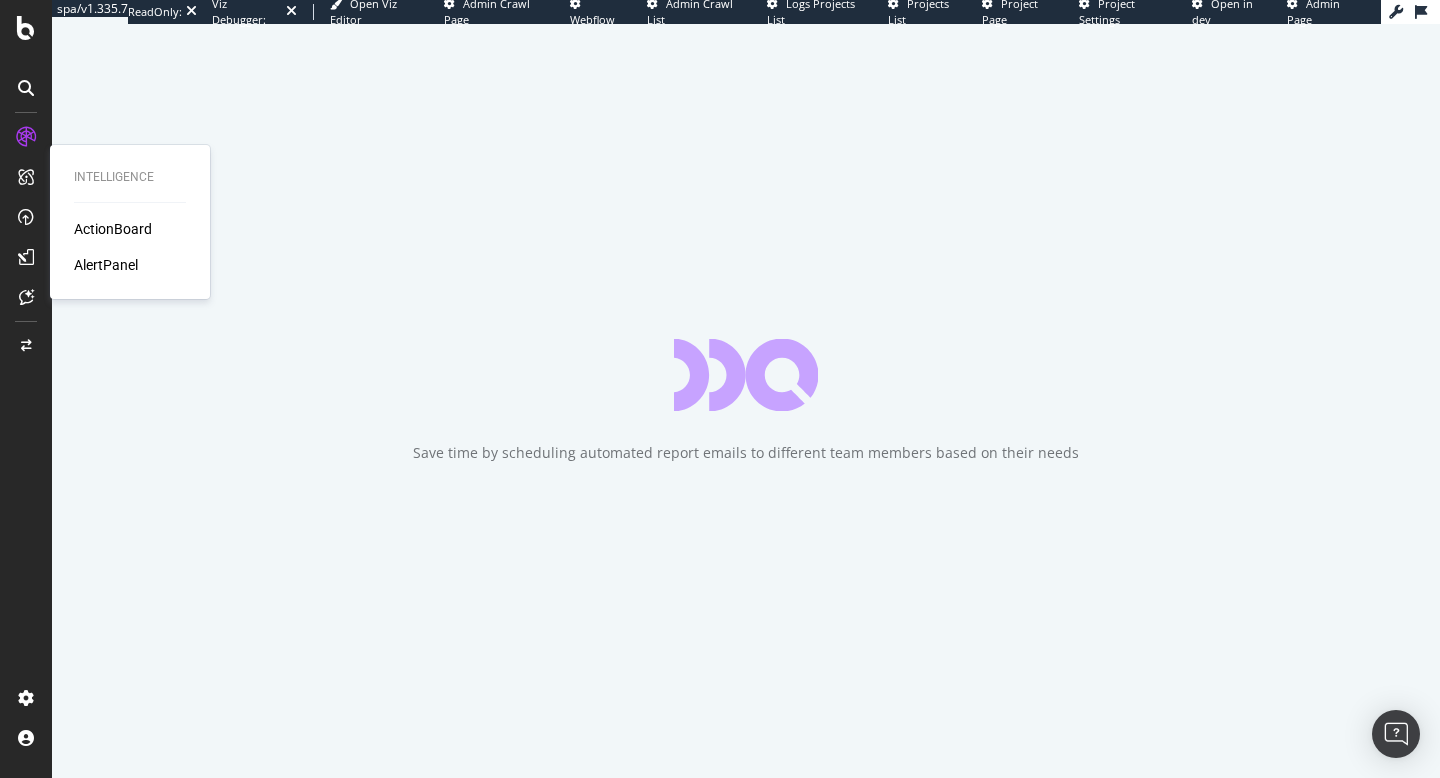 click on "ActionBoard" at bounding box center (113, 229) 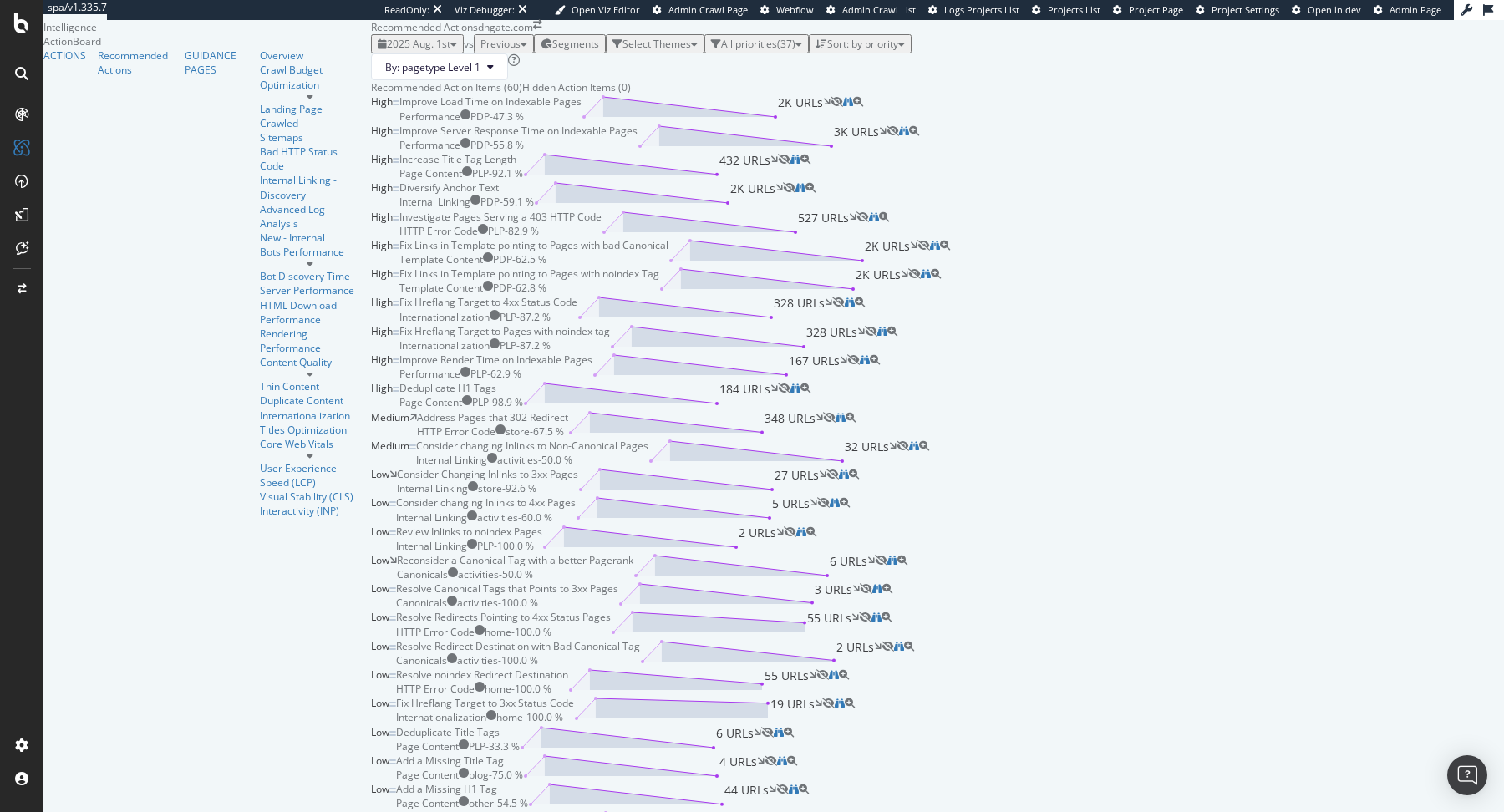 scroll, scrollTop: 0, scrollLeft: 0, axis: both 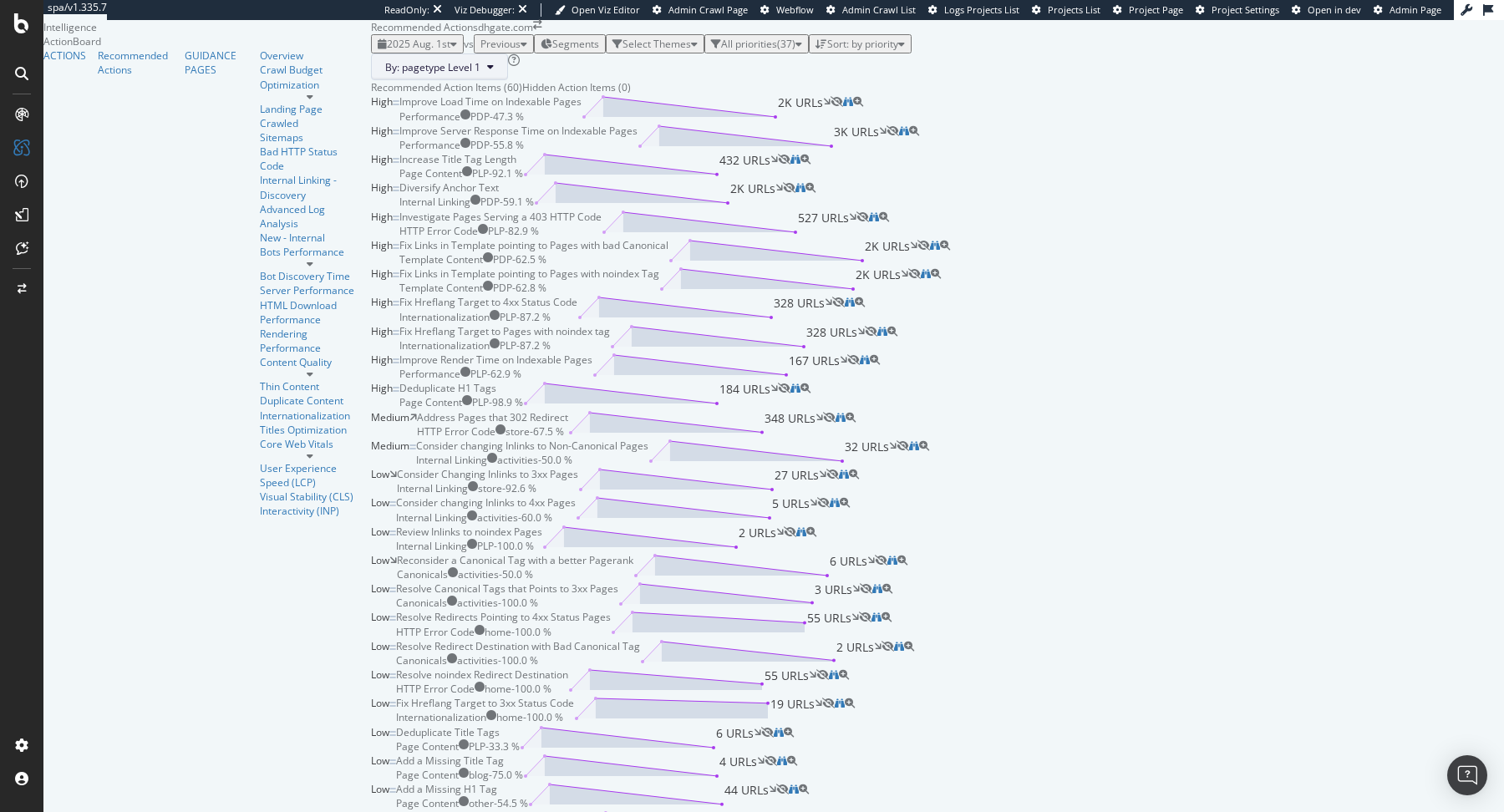 click on "By: pagetype Level 1" at bounding box center (433, 67) 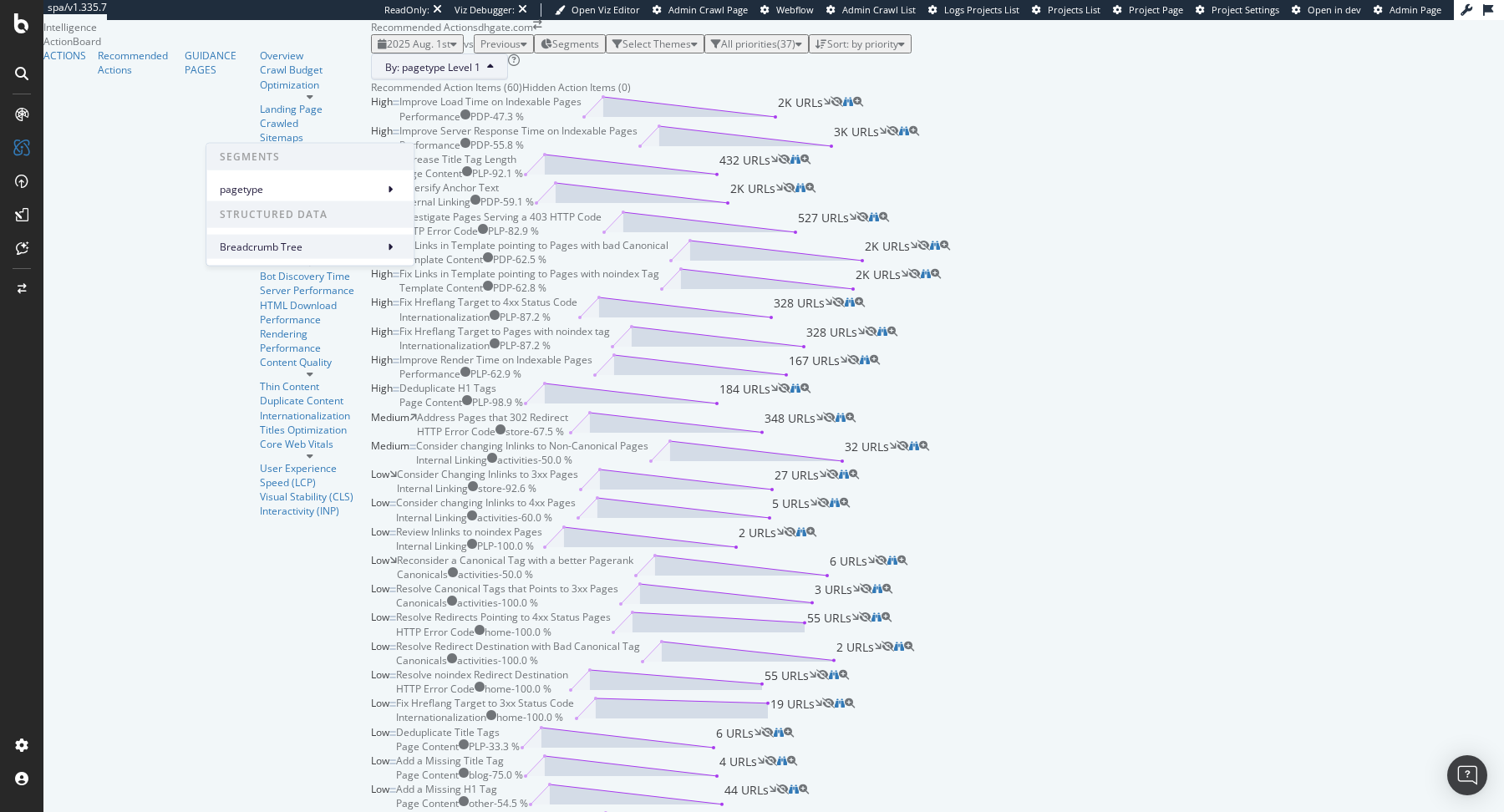 click on "Breadcrumb Tree" at bounding box center [298, 246] 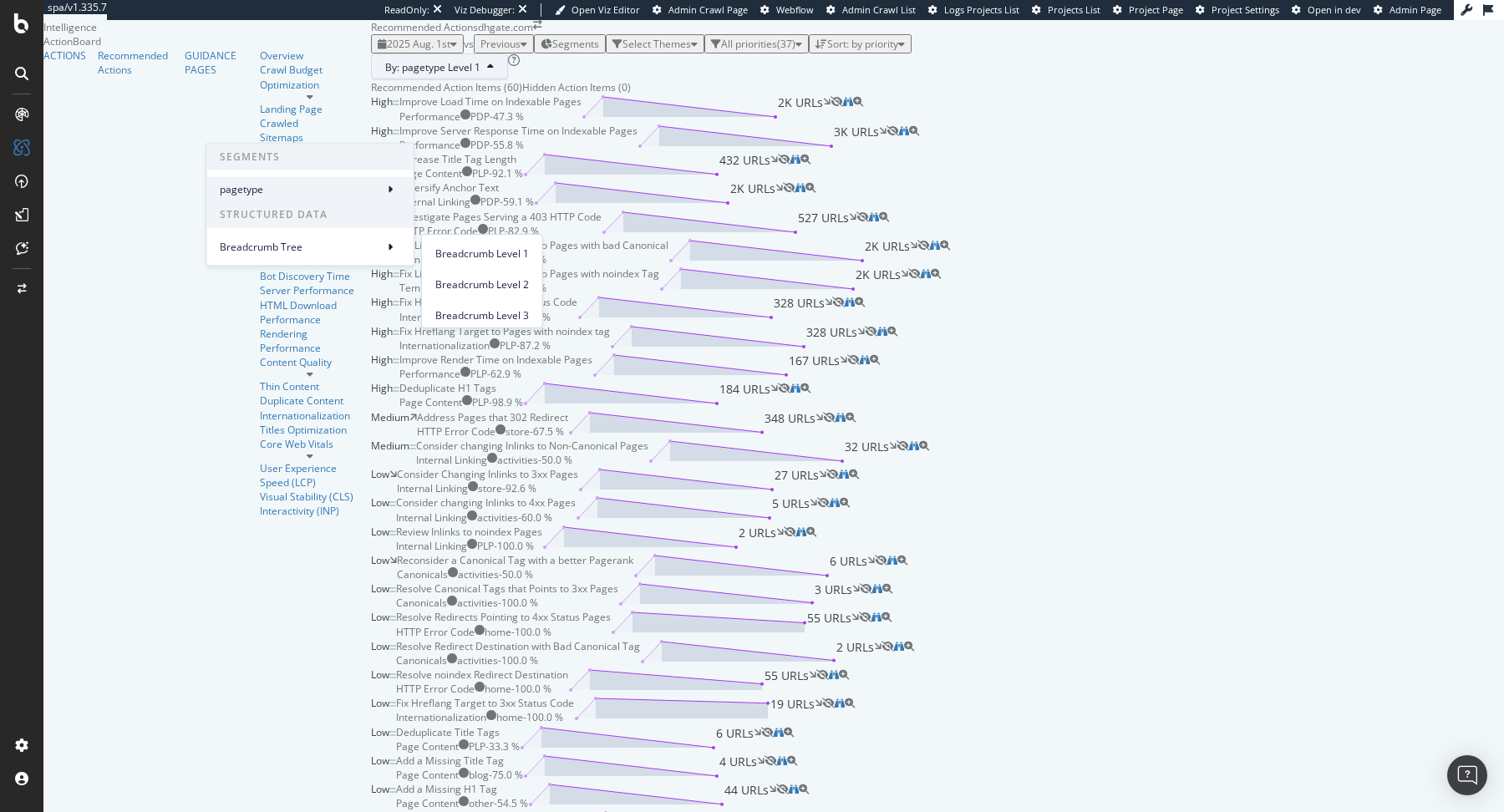click on "pagetype" at bounding box center (310, 189) 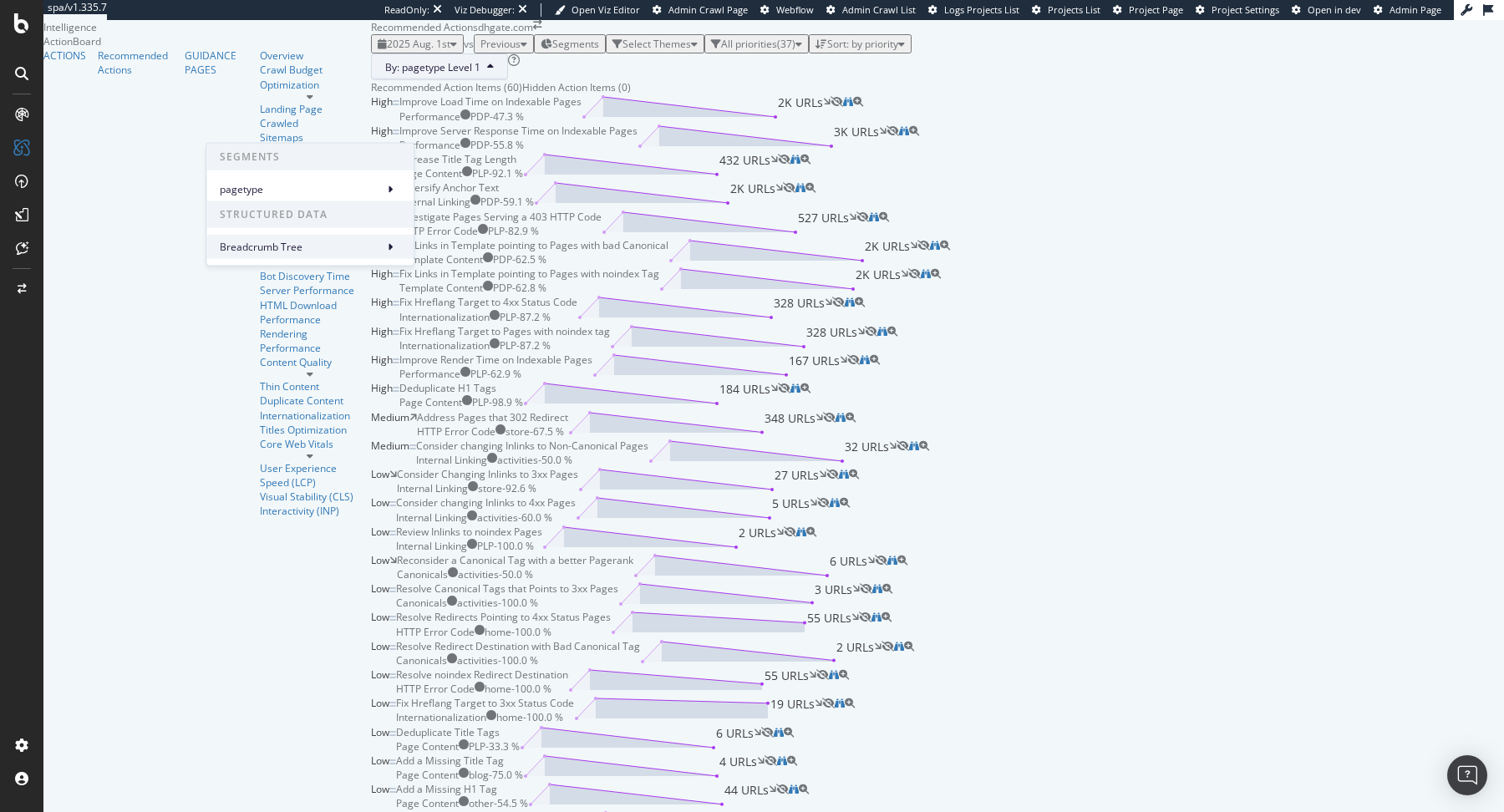 click on "Breadcrumb Tree" at bounding box center (310, 246) 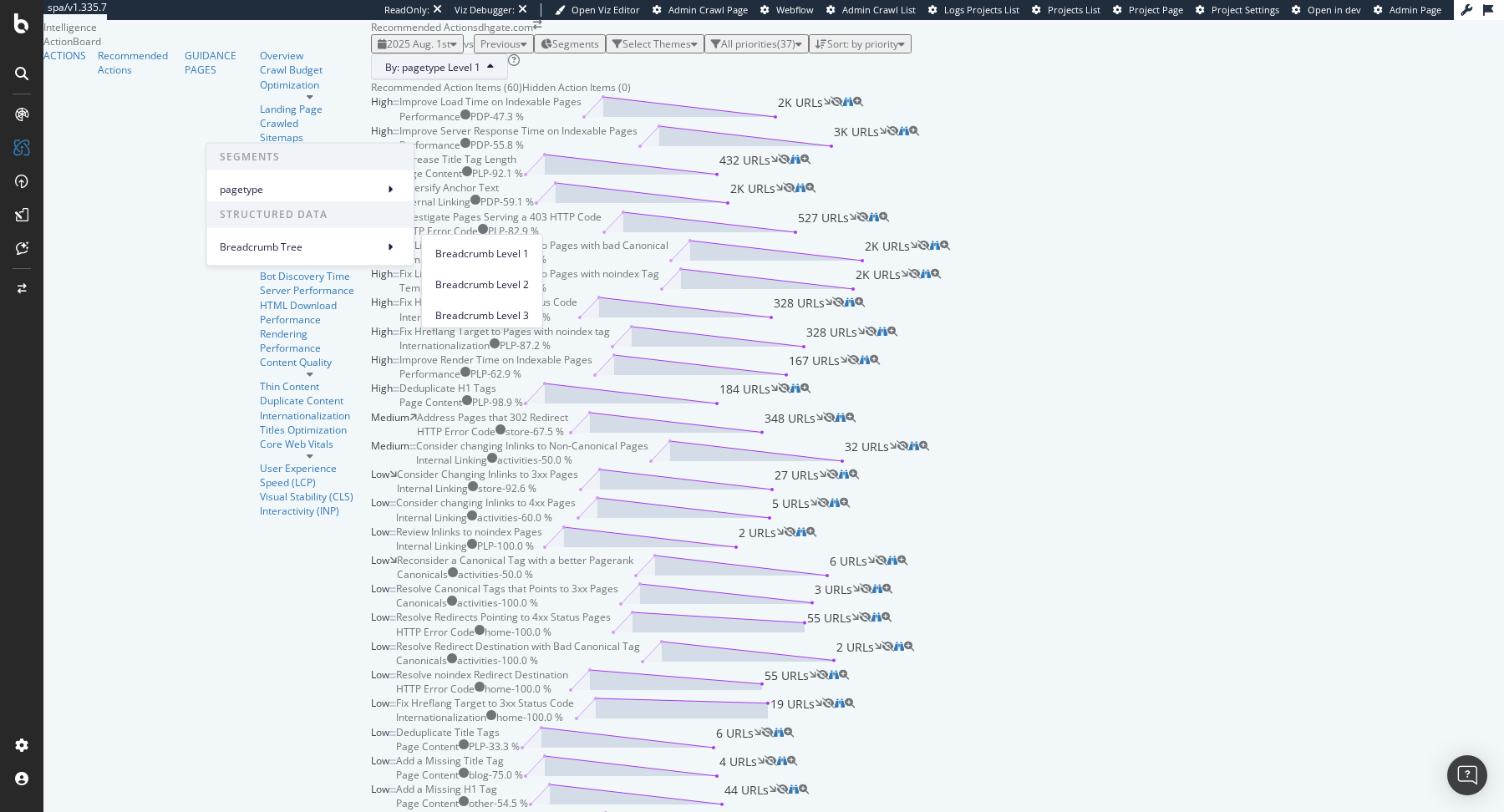 click on "Breadcrumb Level 1" at bounding box center (482, 253) 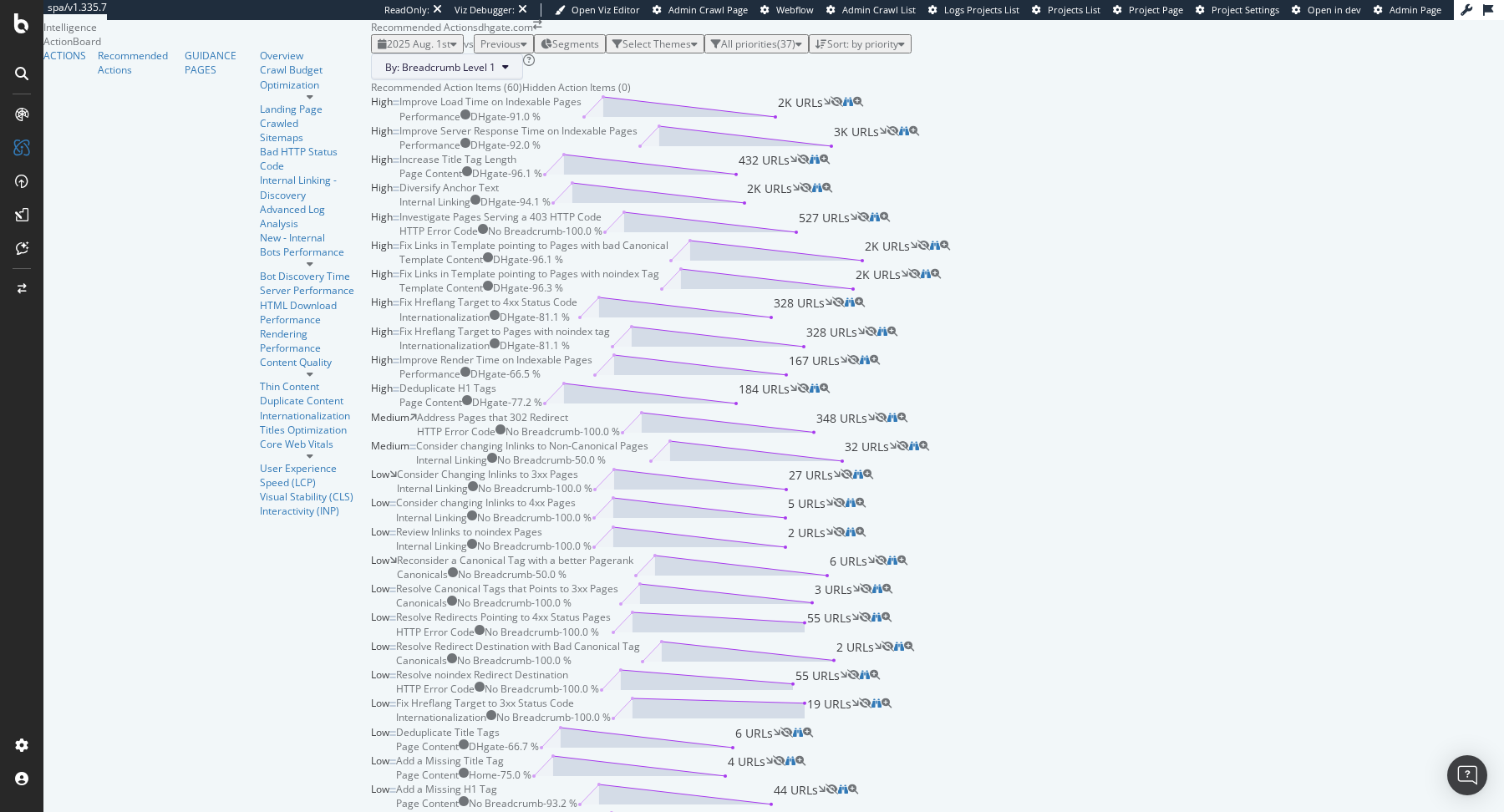 click on "By: Breadcrumb Level 1" at bounding box center (440, 67) 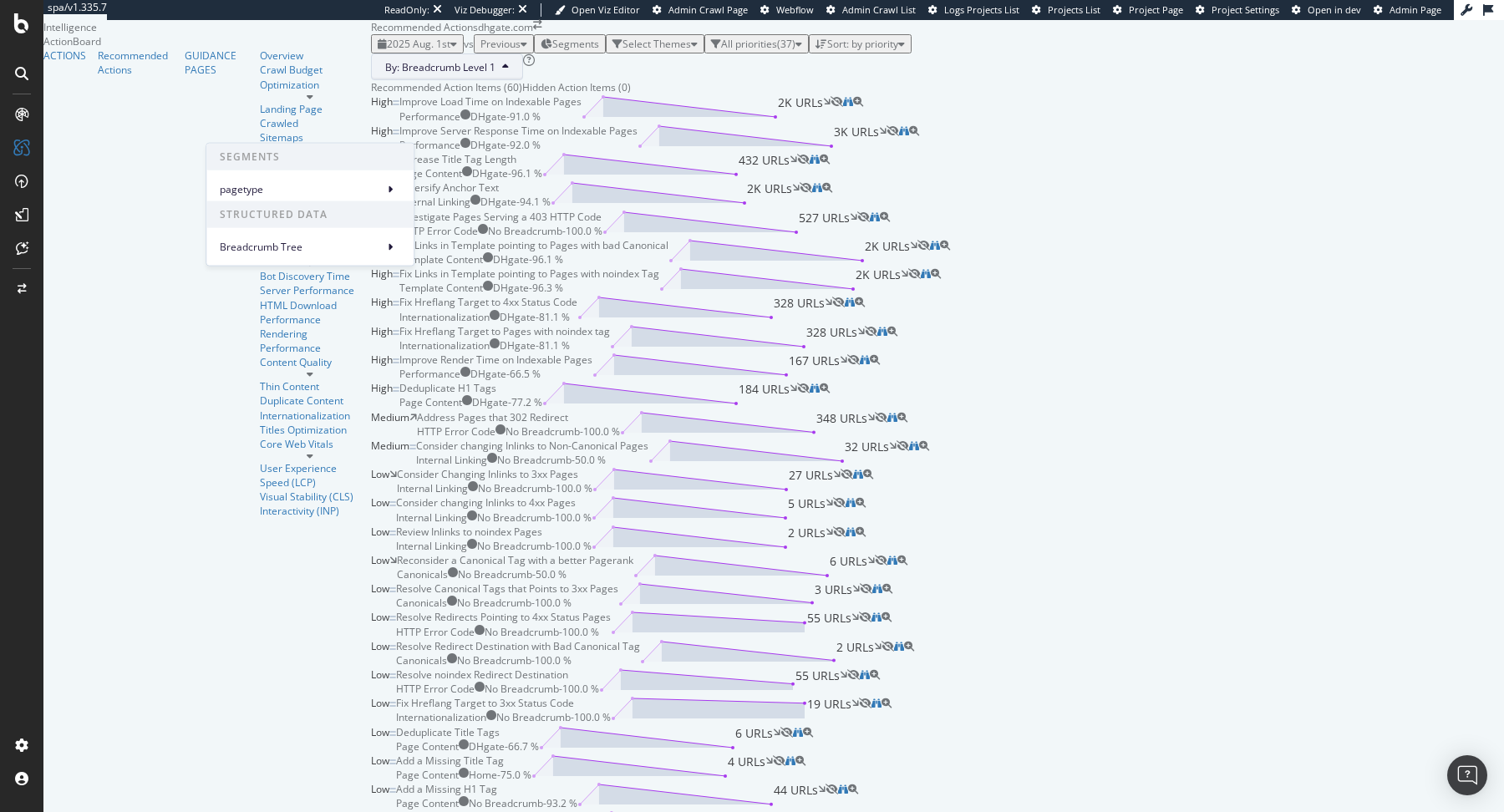 click on "By: Breadcrumb Level 1" at bounding box center (937, 67) 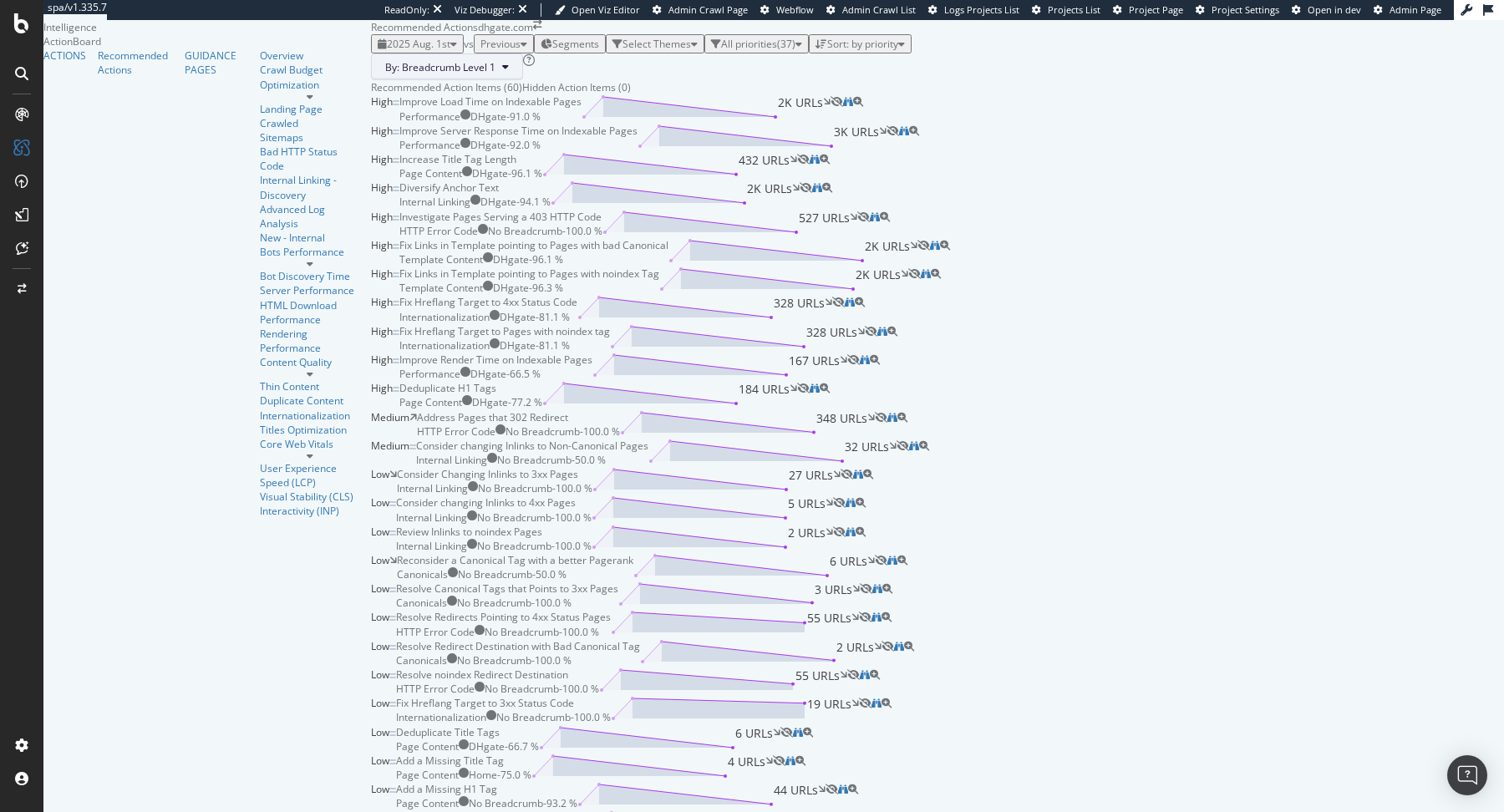 click on "By: Breadcrumb Level 1" at bounding box center (440, 67) 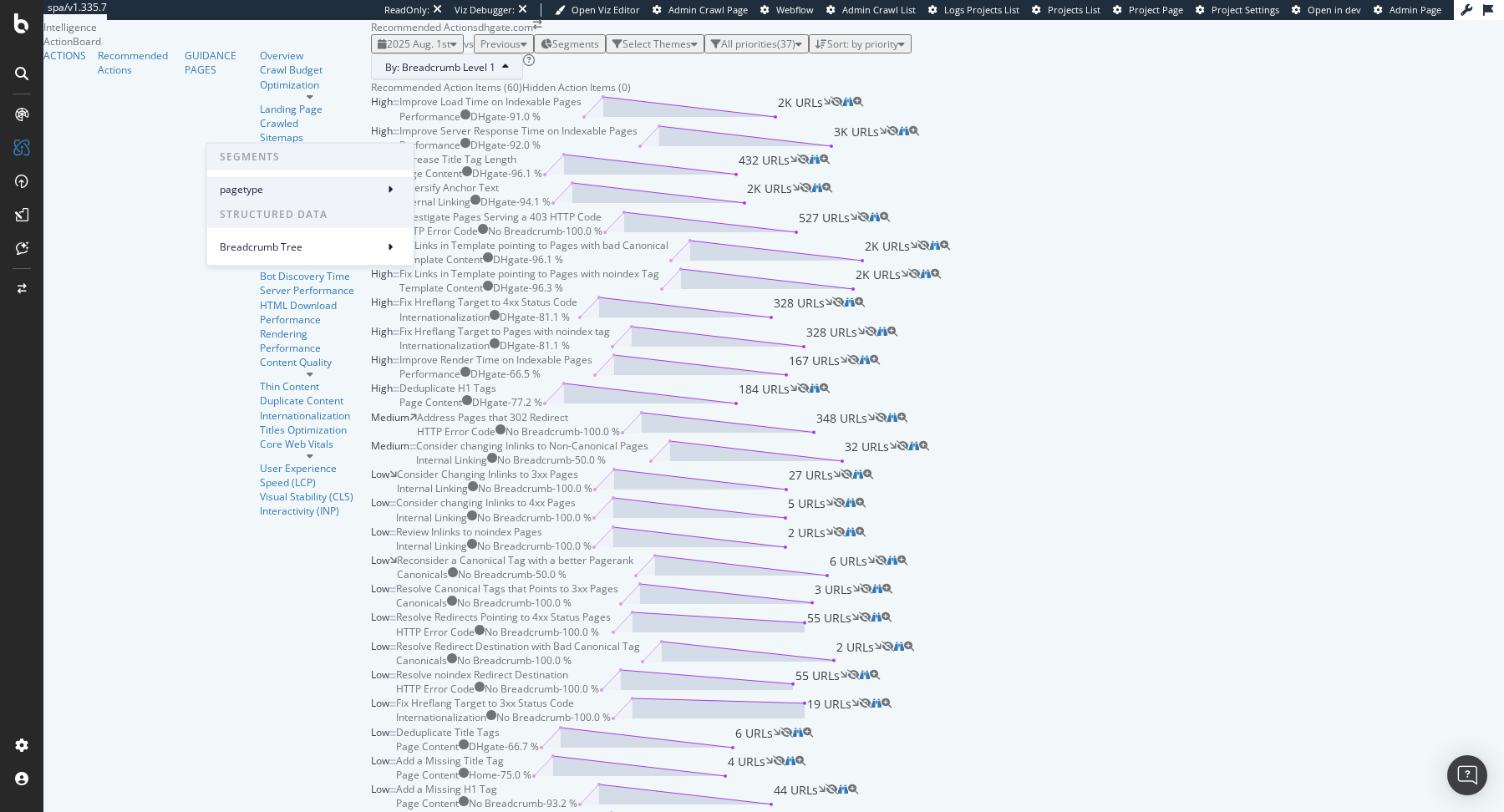 click on "pagetype" at bounding box center (310, 189) 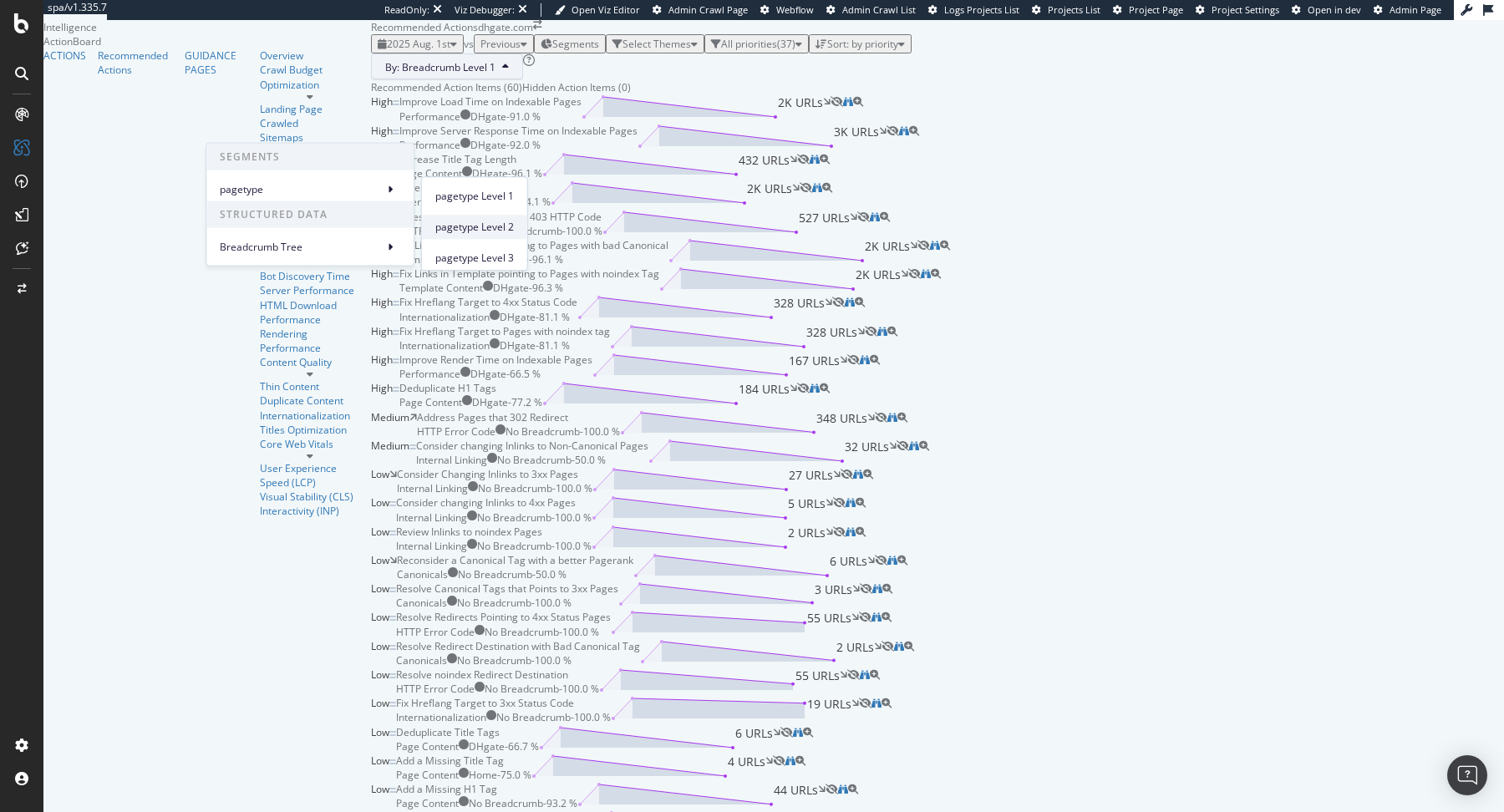 click on "pagetype Level 2" at bounding box center [475, 227] 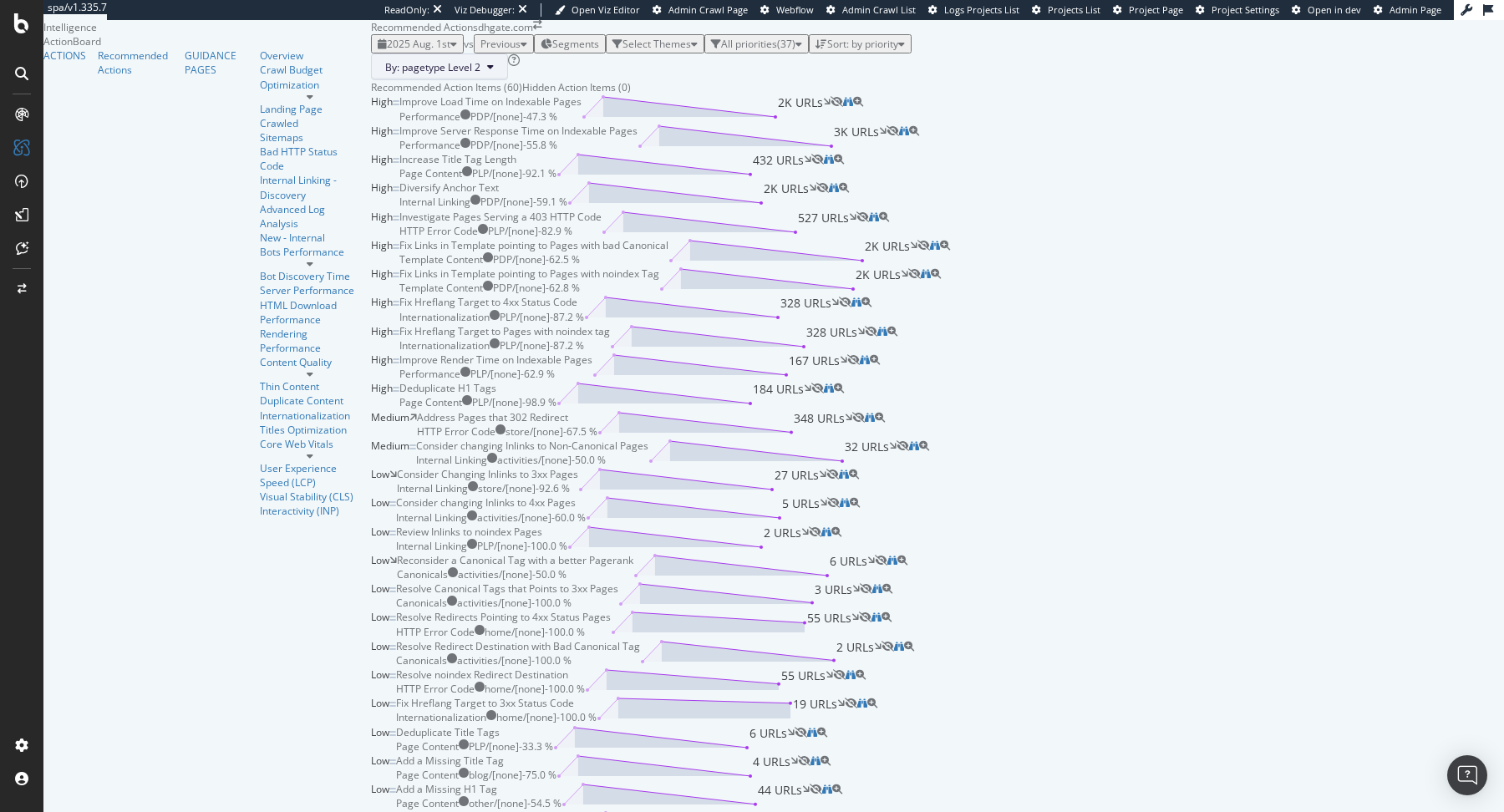 click on "By: pagetype Level 2" at bounding box center (433, 67) 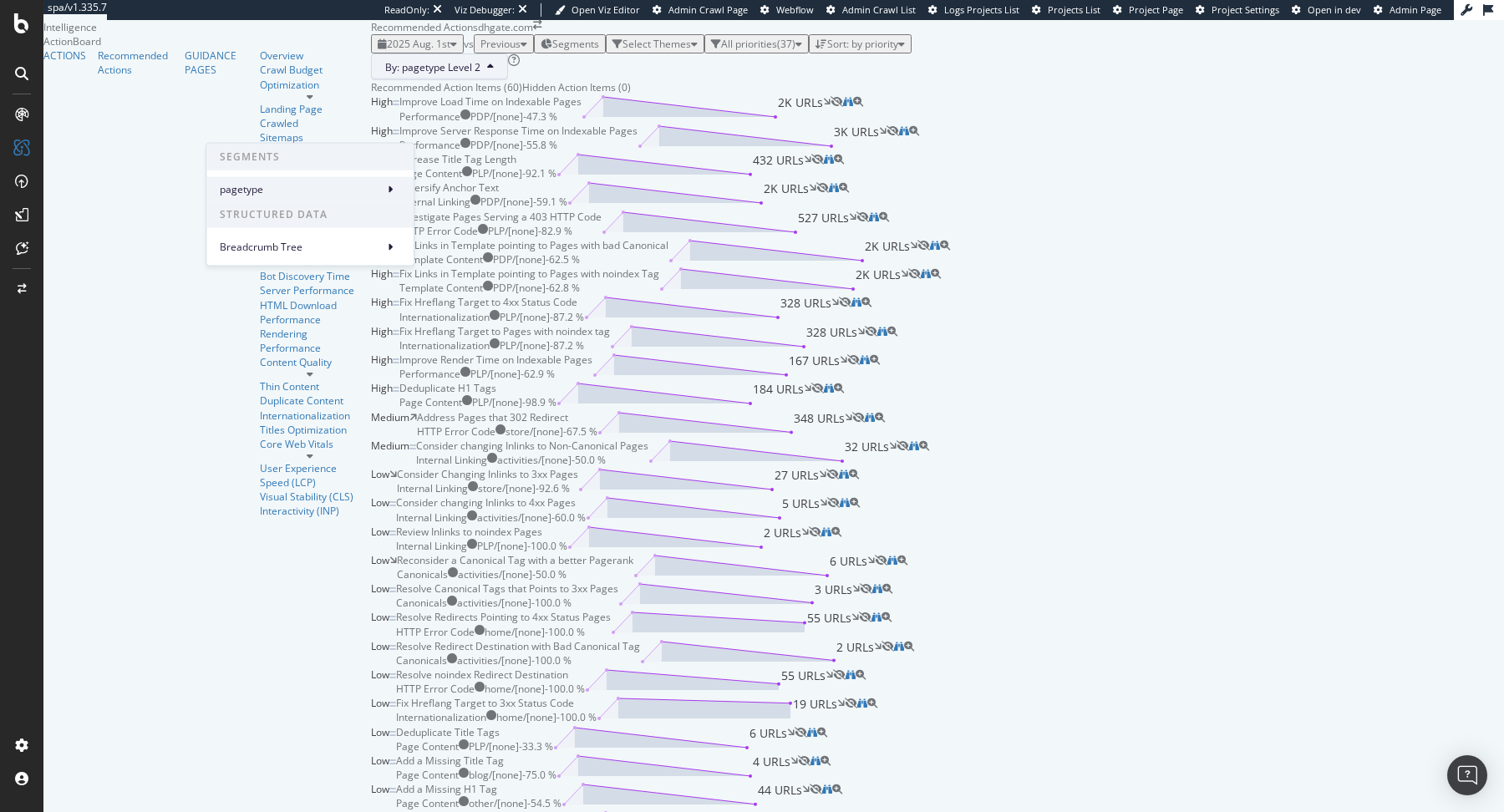 click on "pagetype" at bounding box center [298, 189] 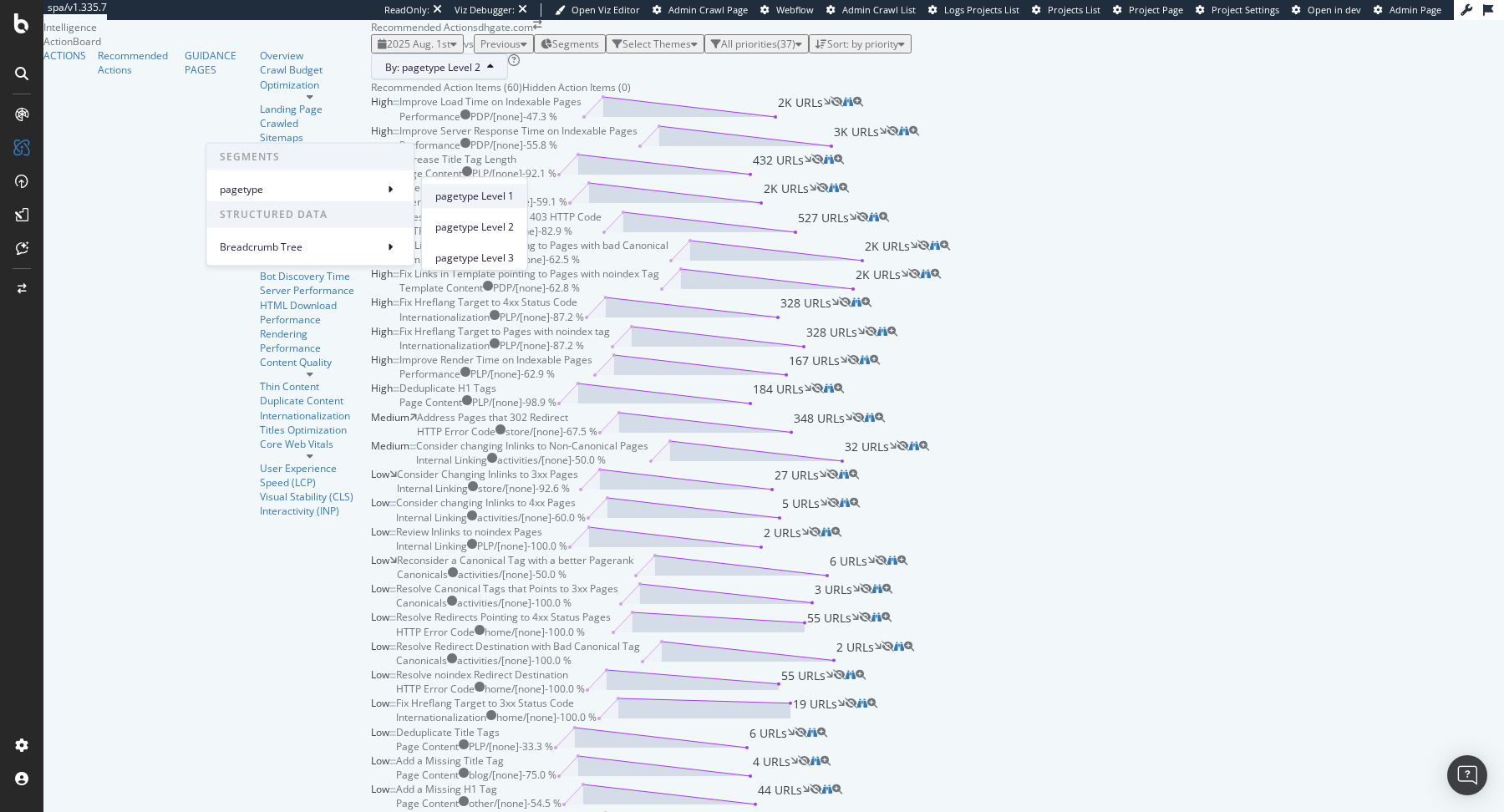 click on "pagetype Level 1" at bounding box center (475, 196) 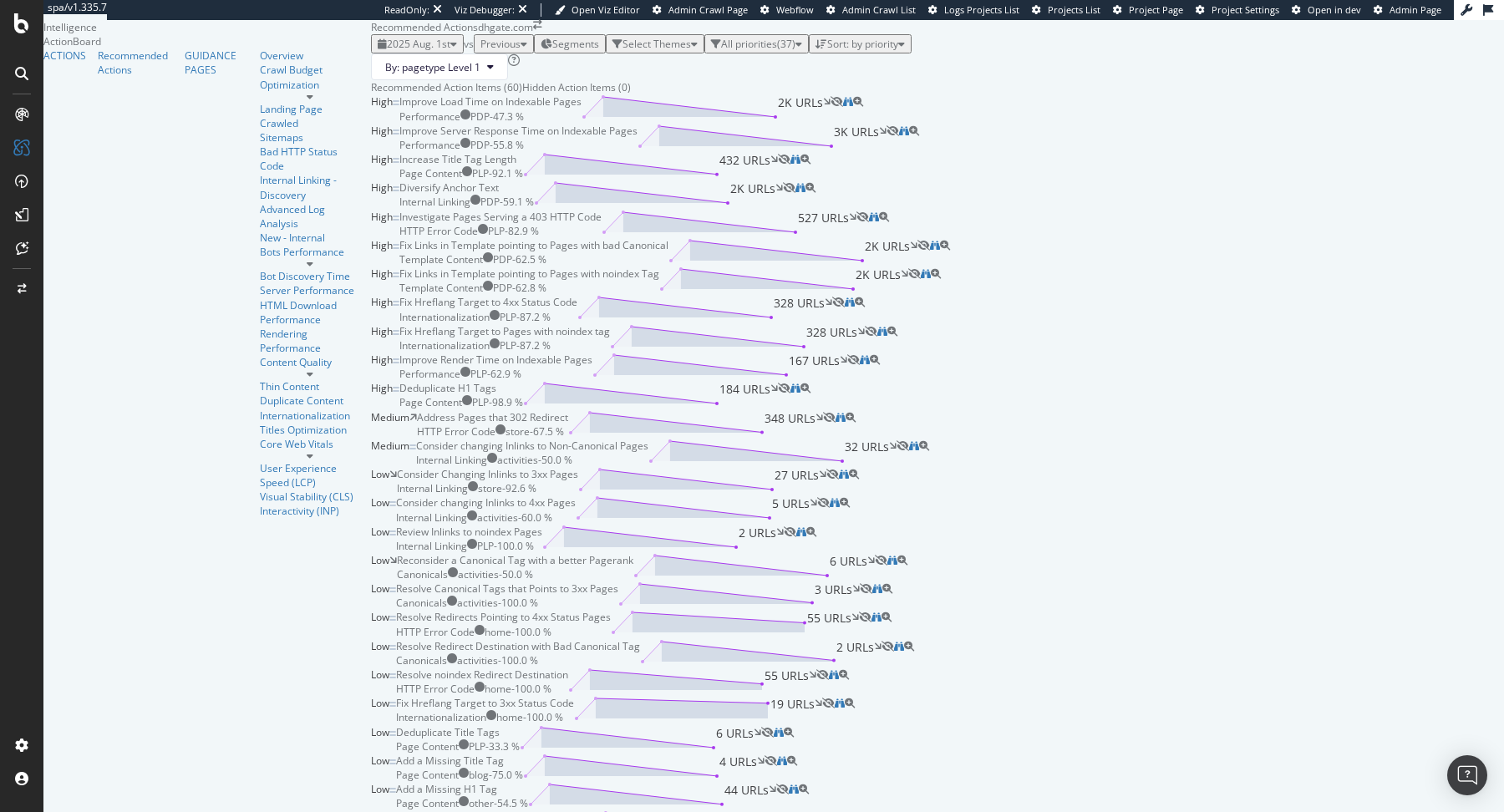 scroll, scrollTop: 0, scrollLeft: 0, axis: both 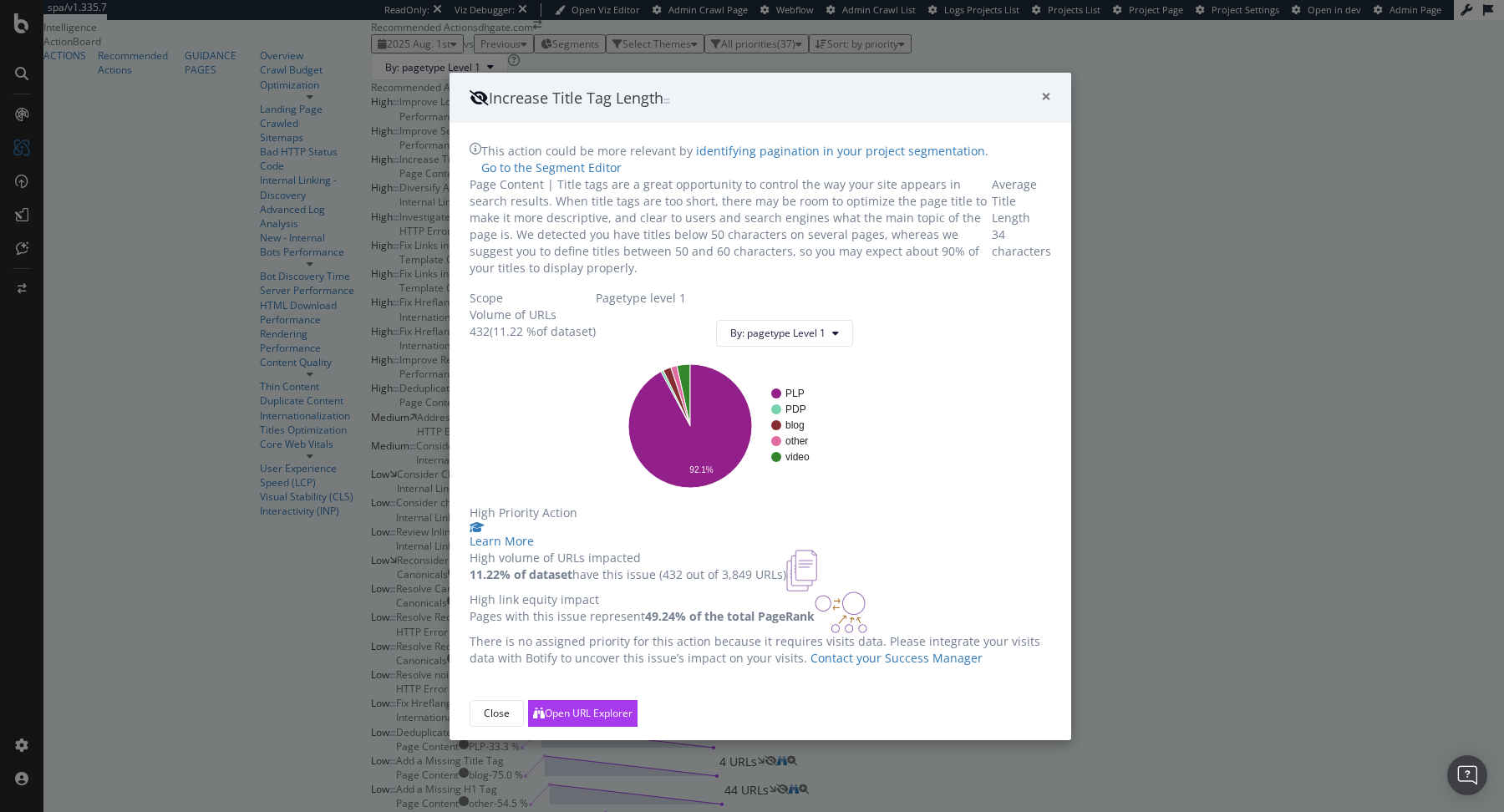 click on "×" at bounding box center (1046, 96) 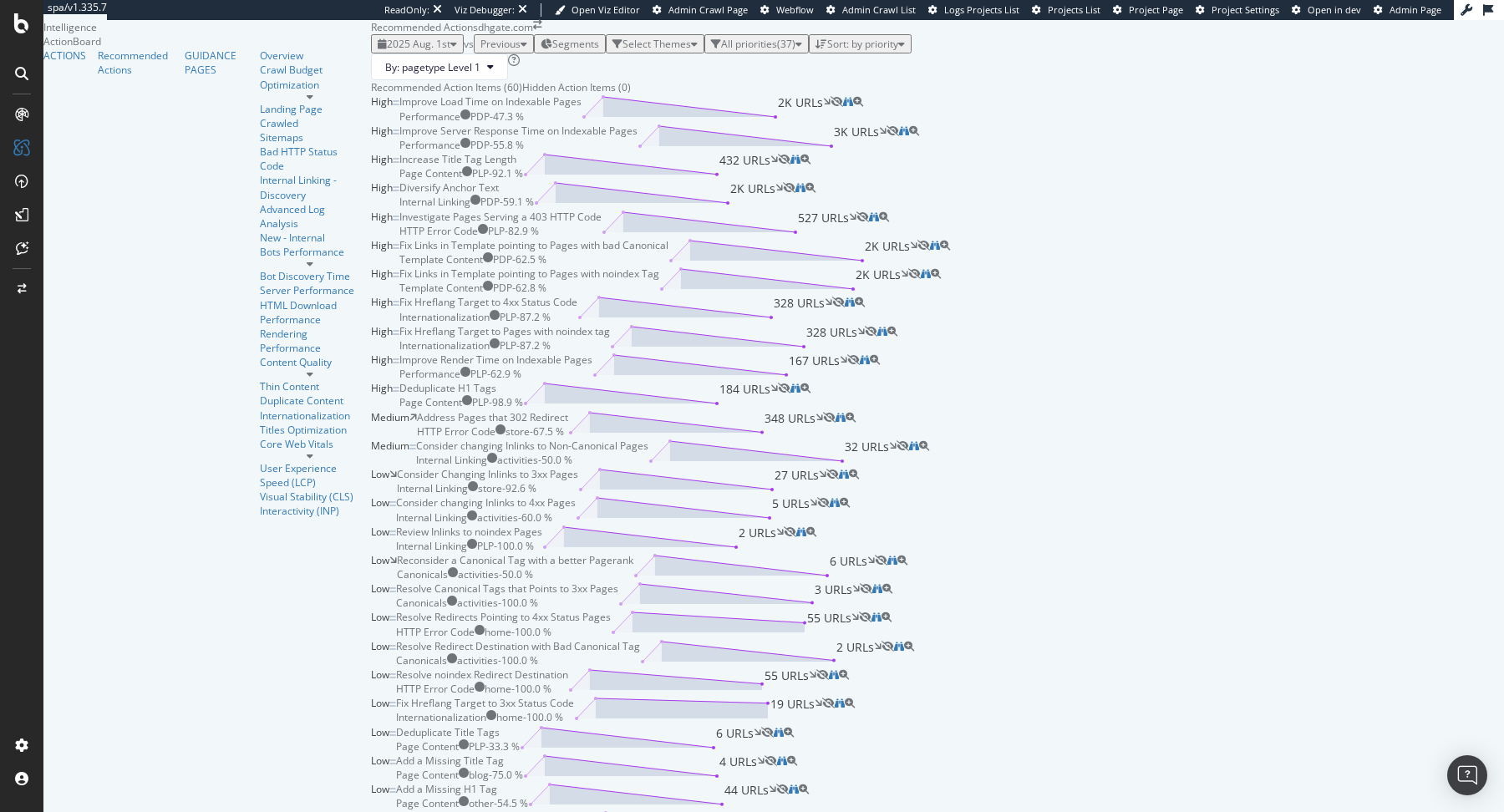 click on "By: pagetype Level 1" at bounding box center (937, 67) 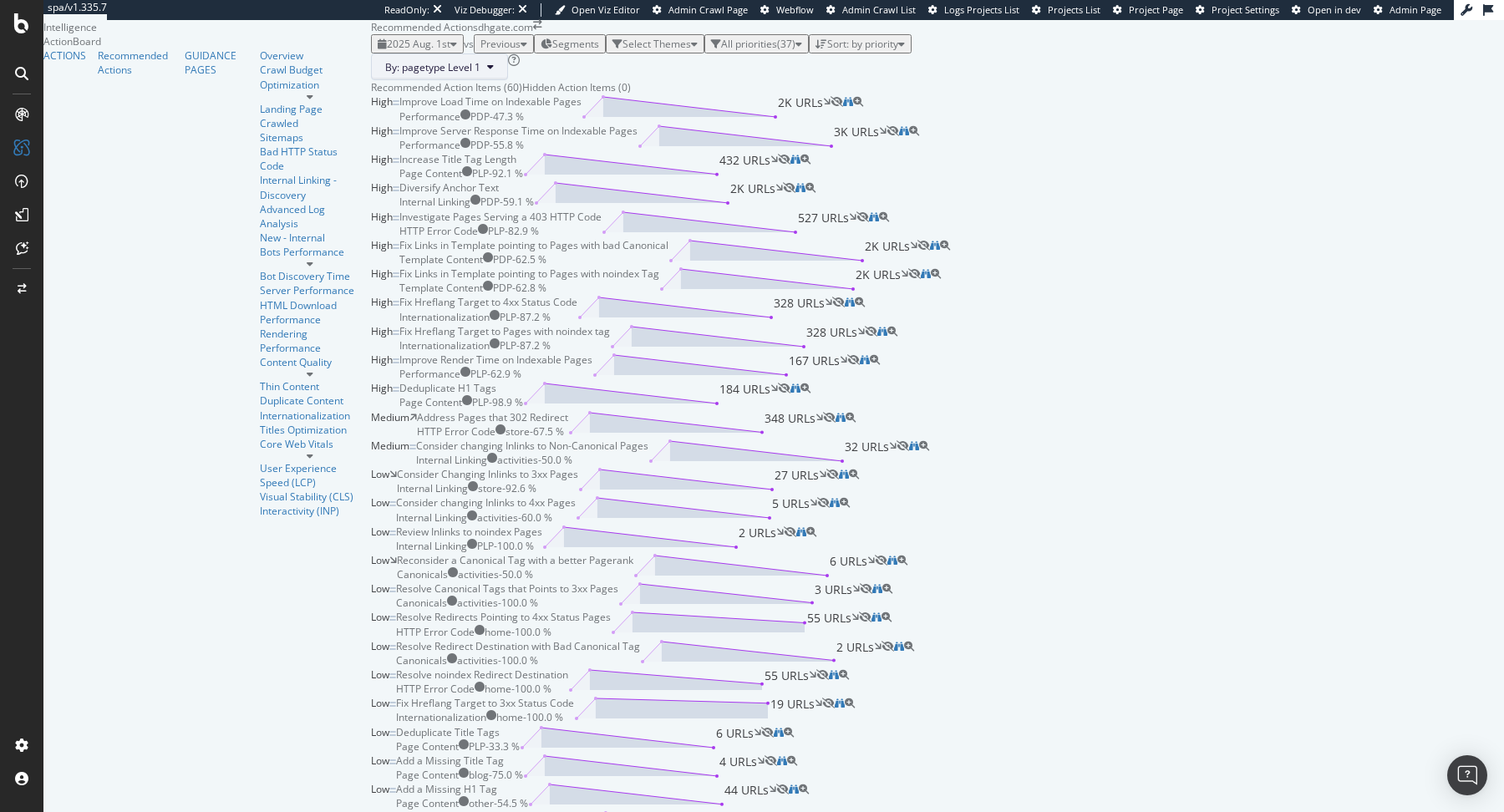 click on "By: pagetype Level 1" at bounding box center (440, 67) 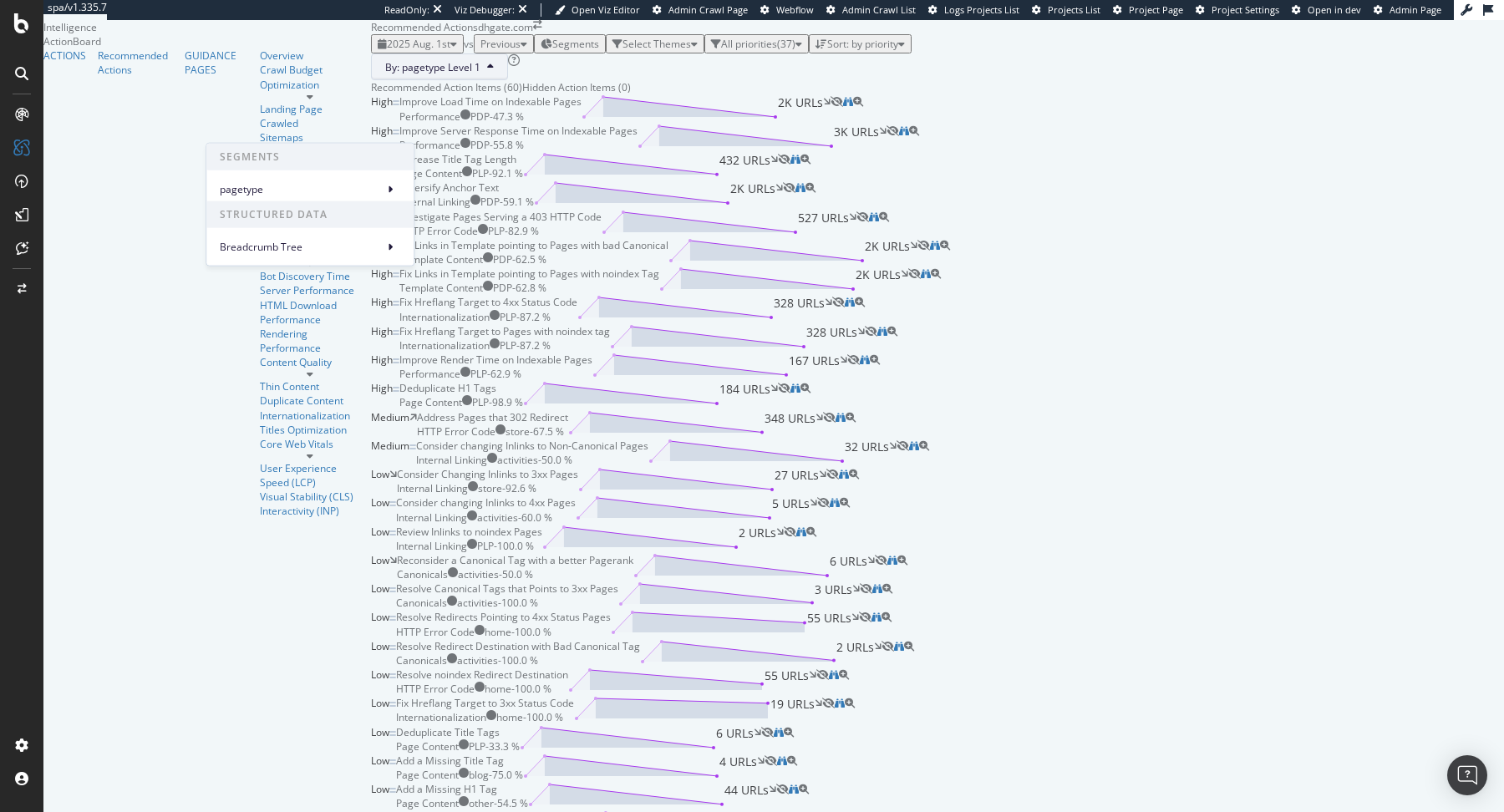 click on "Recommended Action Items (60) Hidden Action Items (0)" at bounding box center (937, 87) 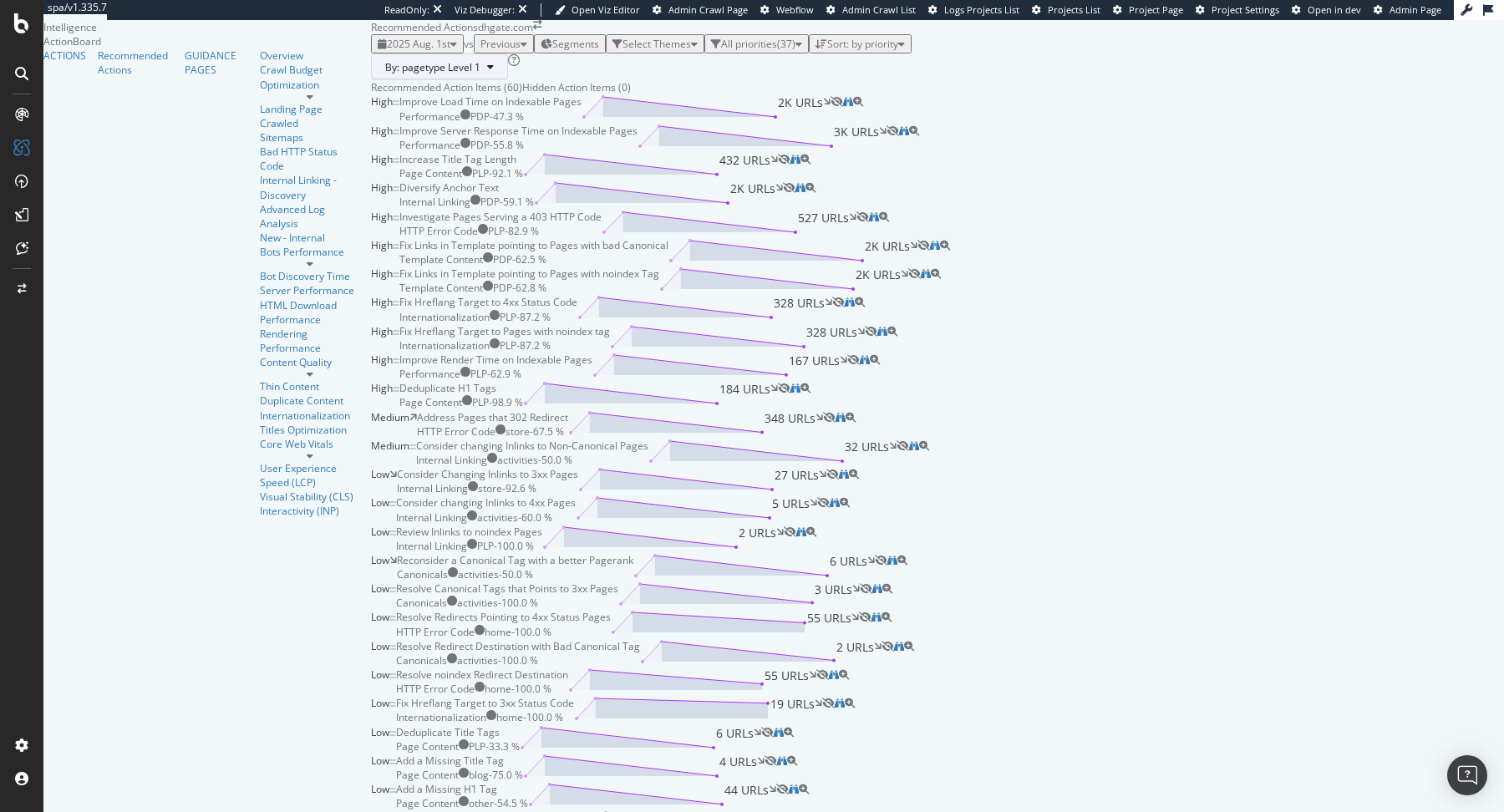 click on "By: pagetype Level 1" at bounding box center (433, 67) 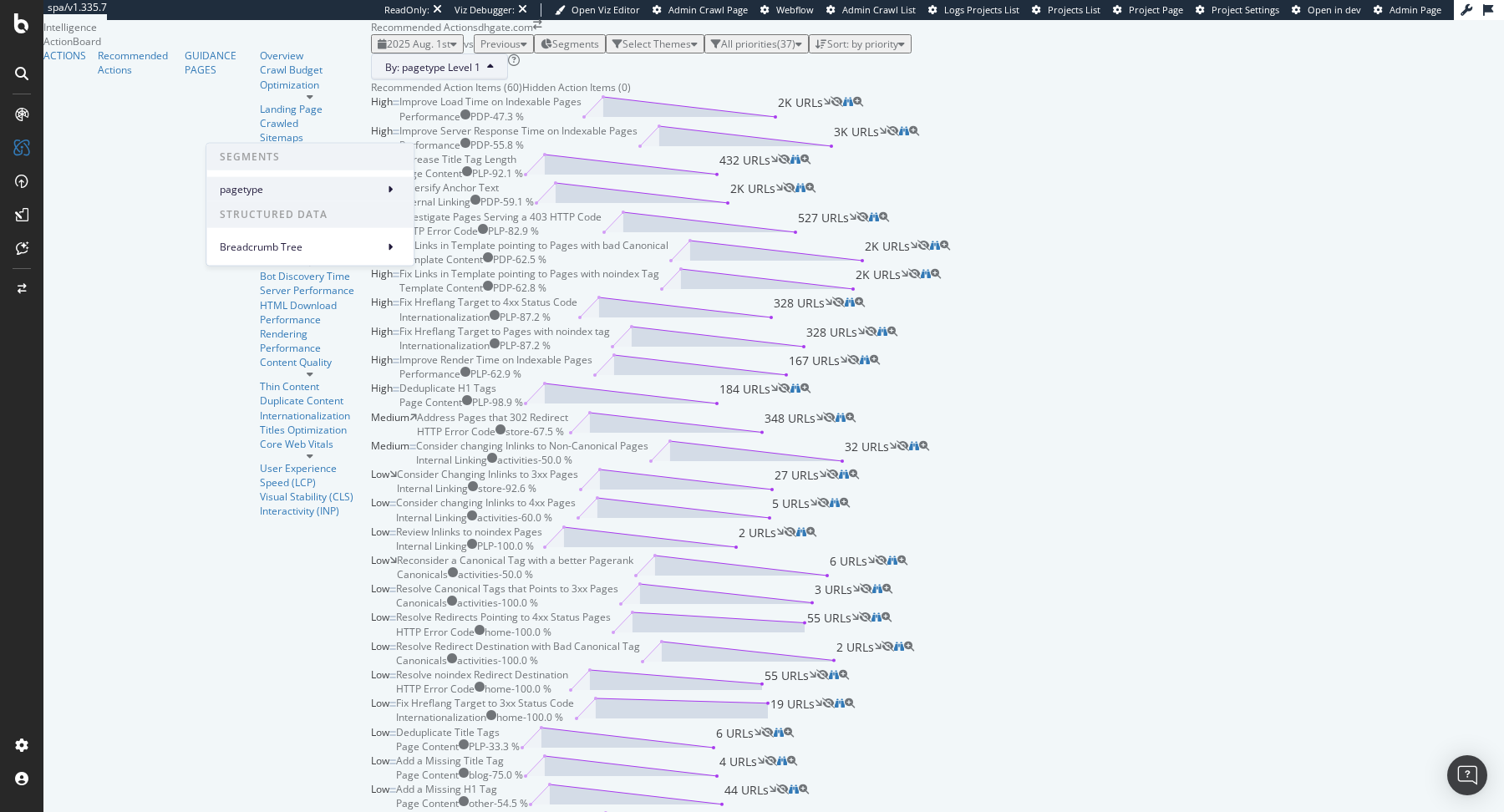 click on "pagetype" at bounding box center (298, 189) 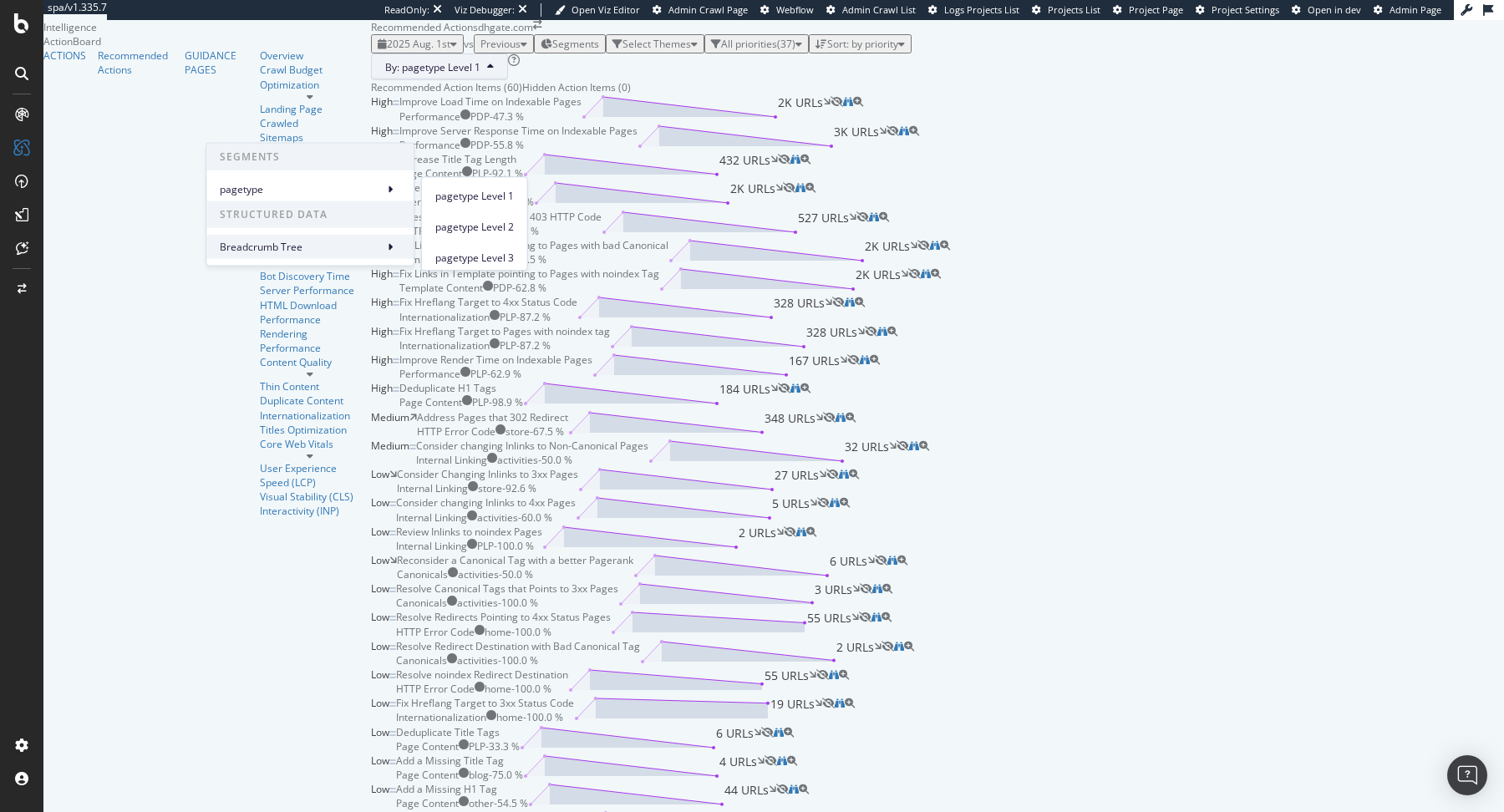 click on "Breadcrumb Tree" at bounding box center [298, 246] 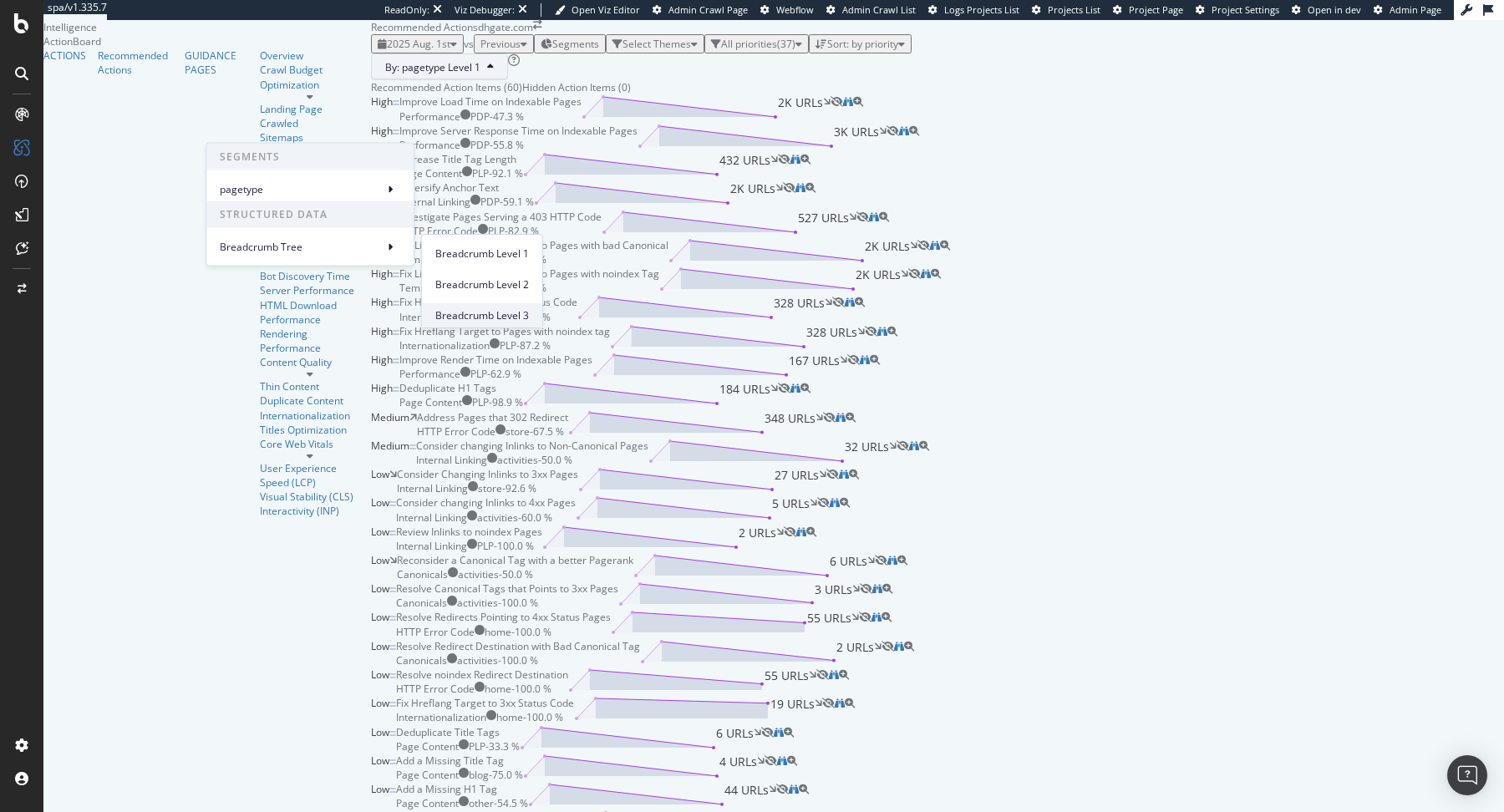 click on "Breadcrumb Level 3" at bounding box center [482, 316] 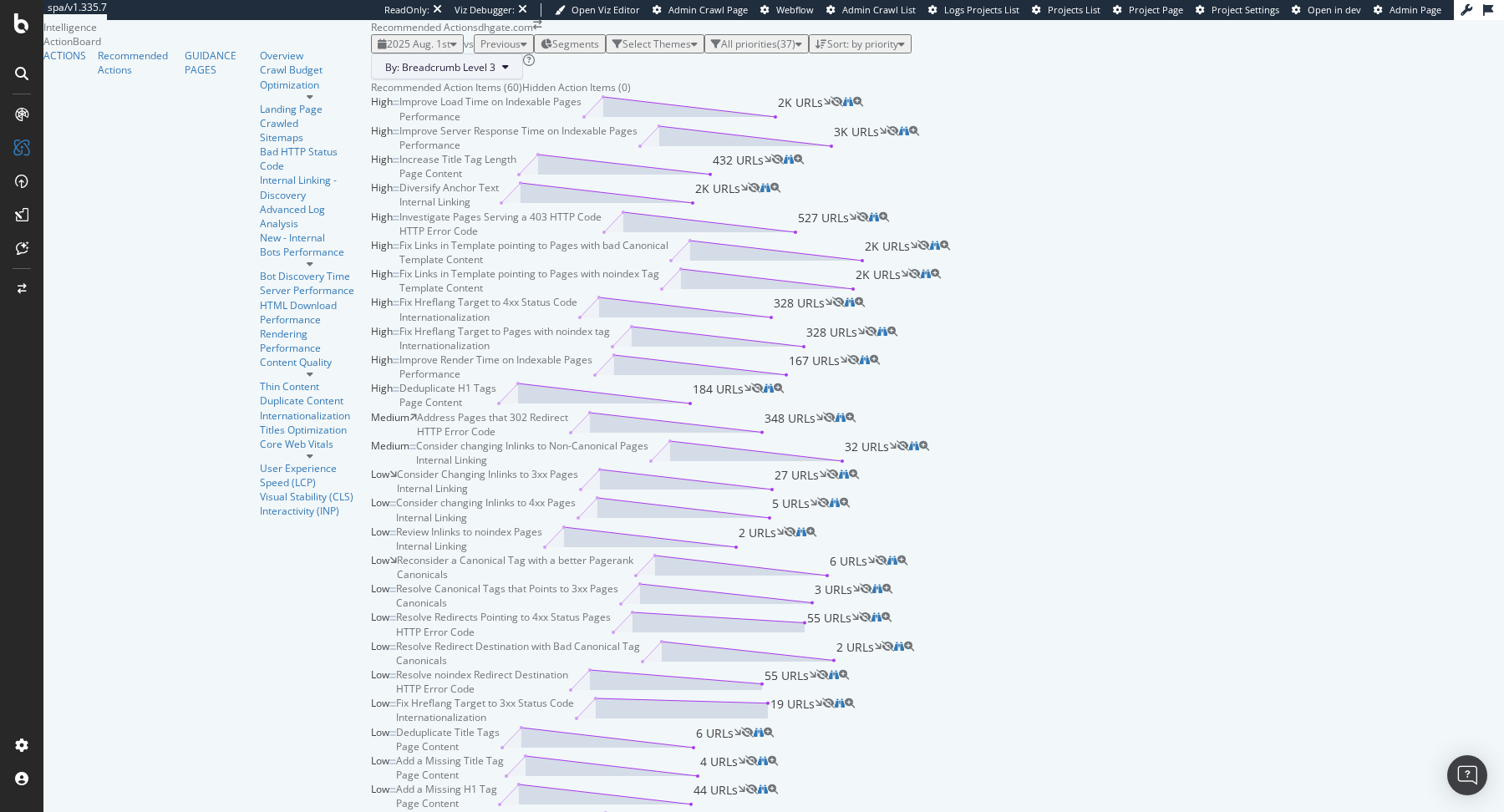 click on "By: Breadcrumb Level 3" at bounding box center (440, 67) 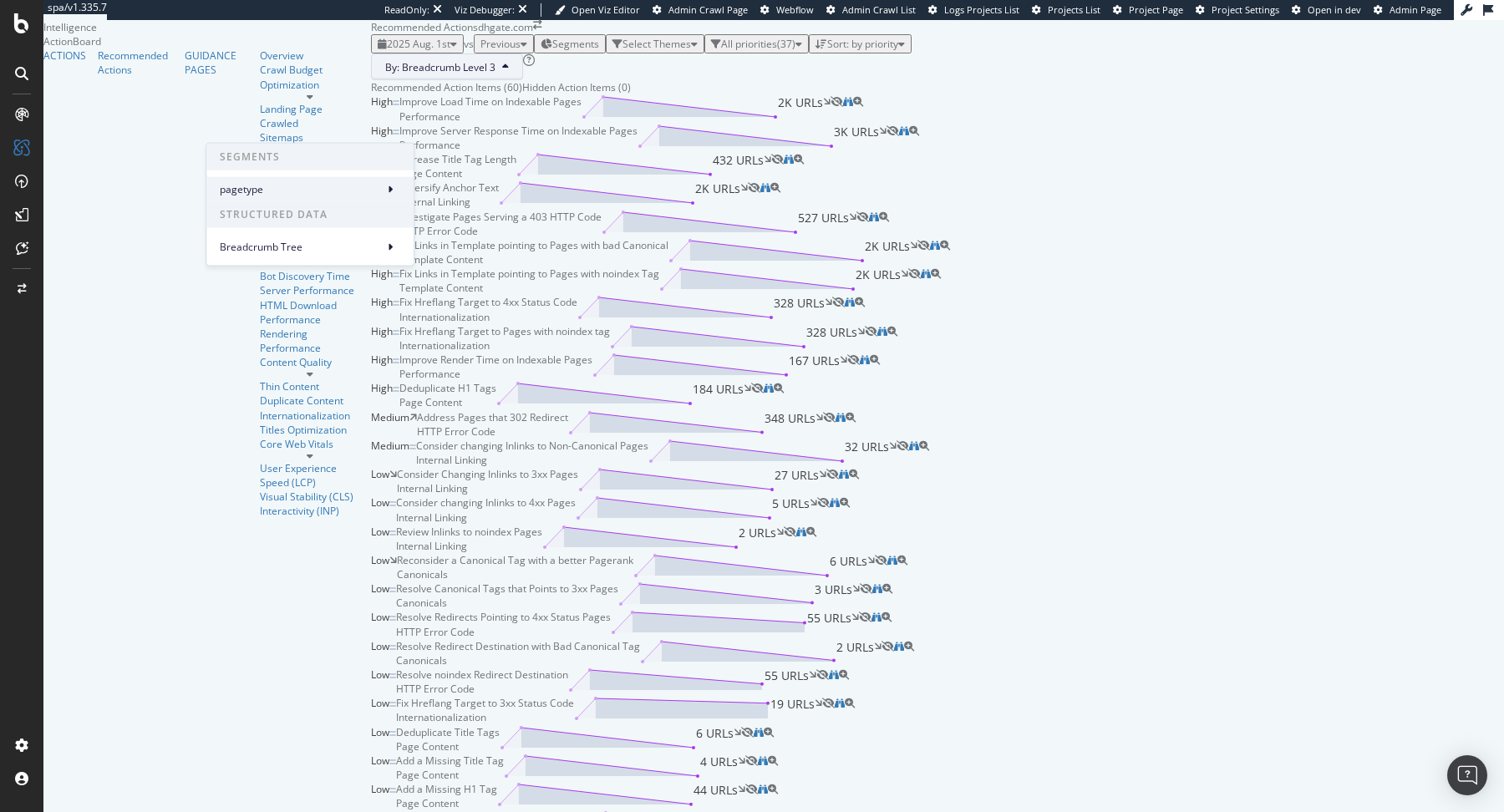 click on "pagetype" at bounding box center (298, 189) 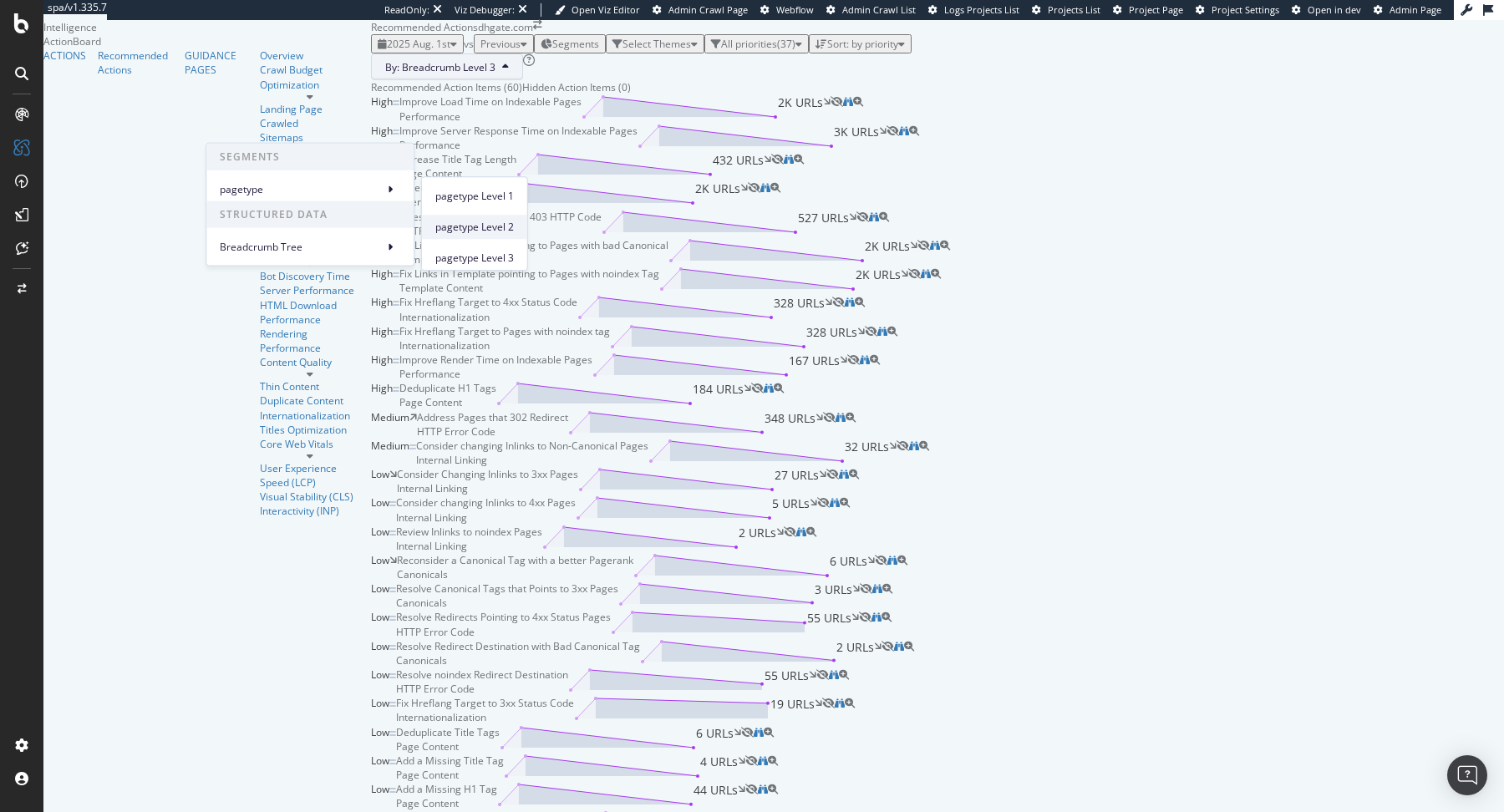 click on "pagetype Level 2" at bounding box center (475, 227) 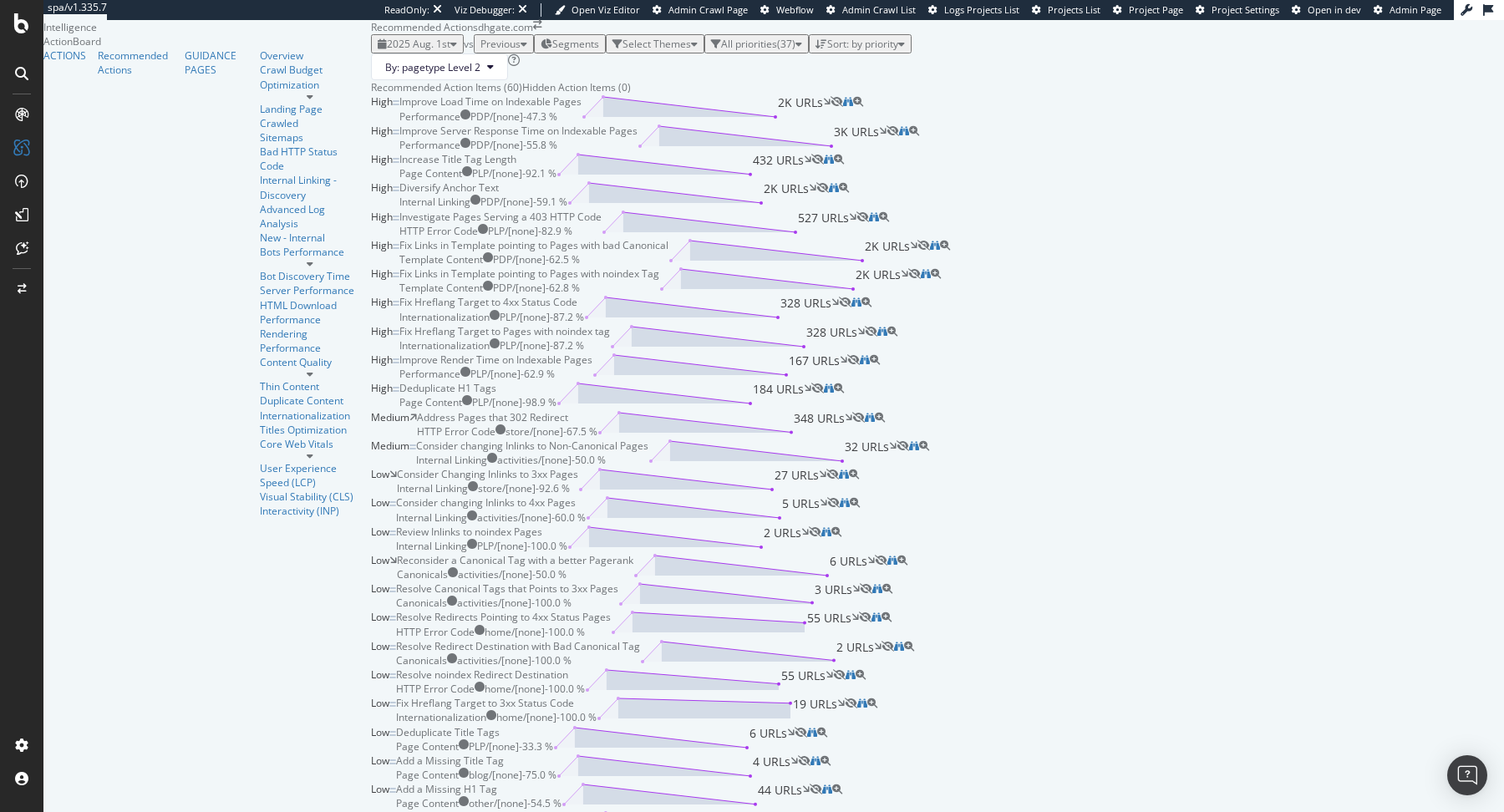 scroll, scrollTop: 0, scrollLeft: 0, axis: both 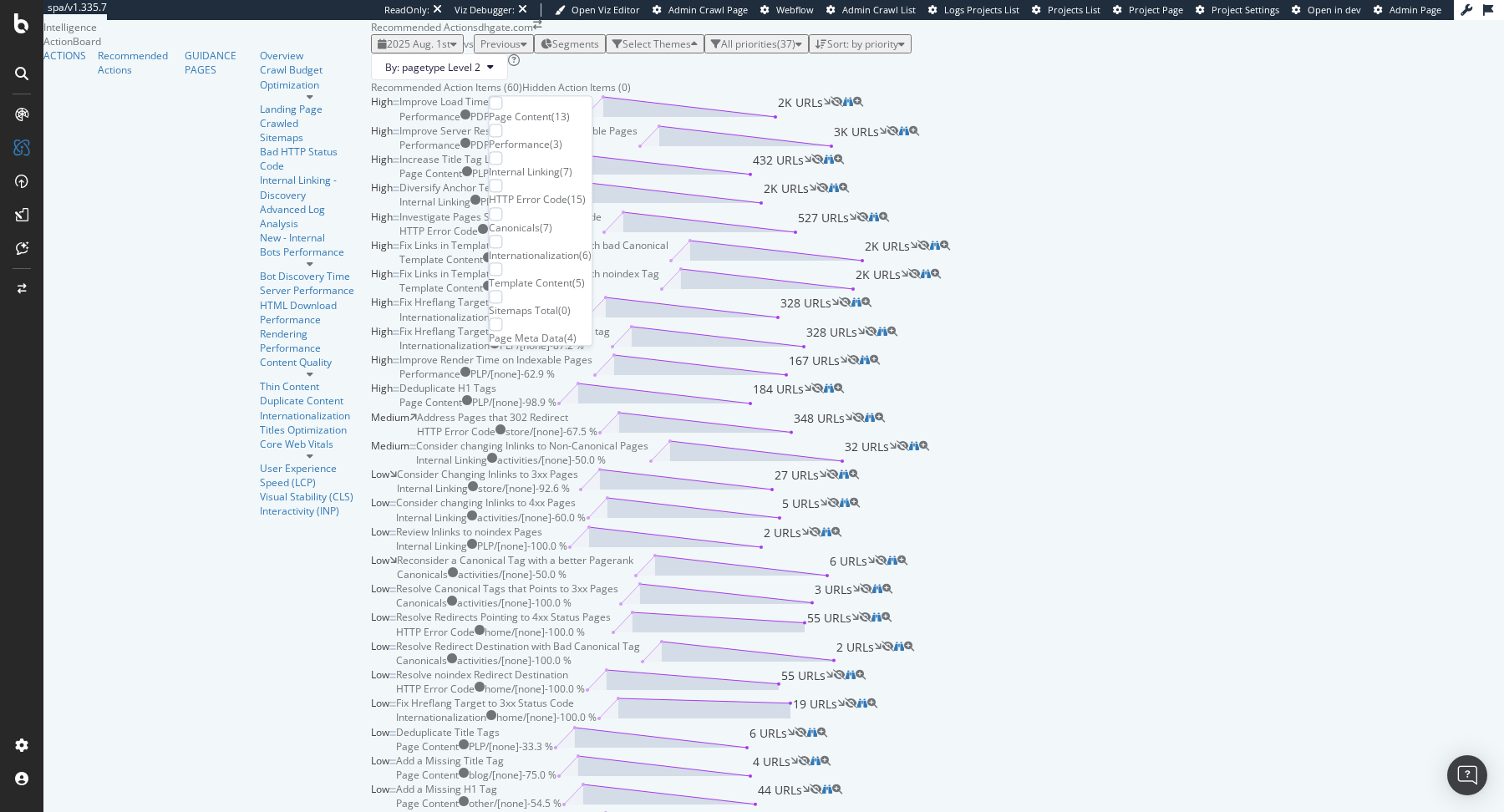click on "Page Content ( 13 )" at bounding box center (540, 109) 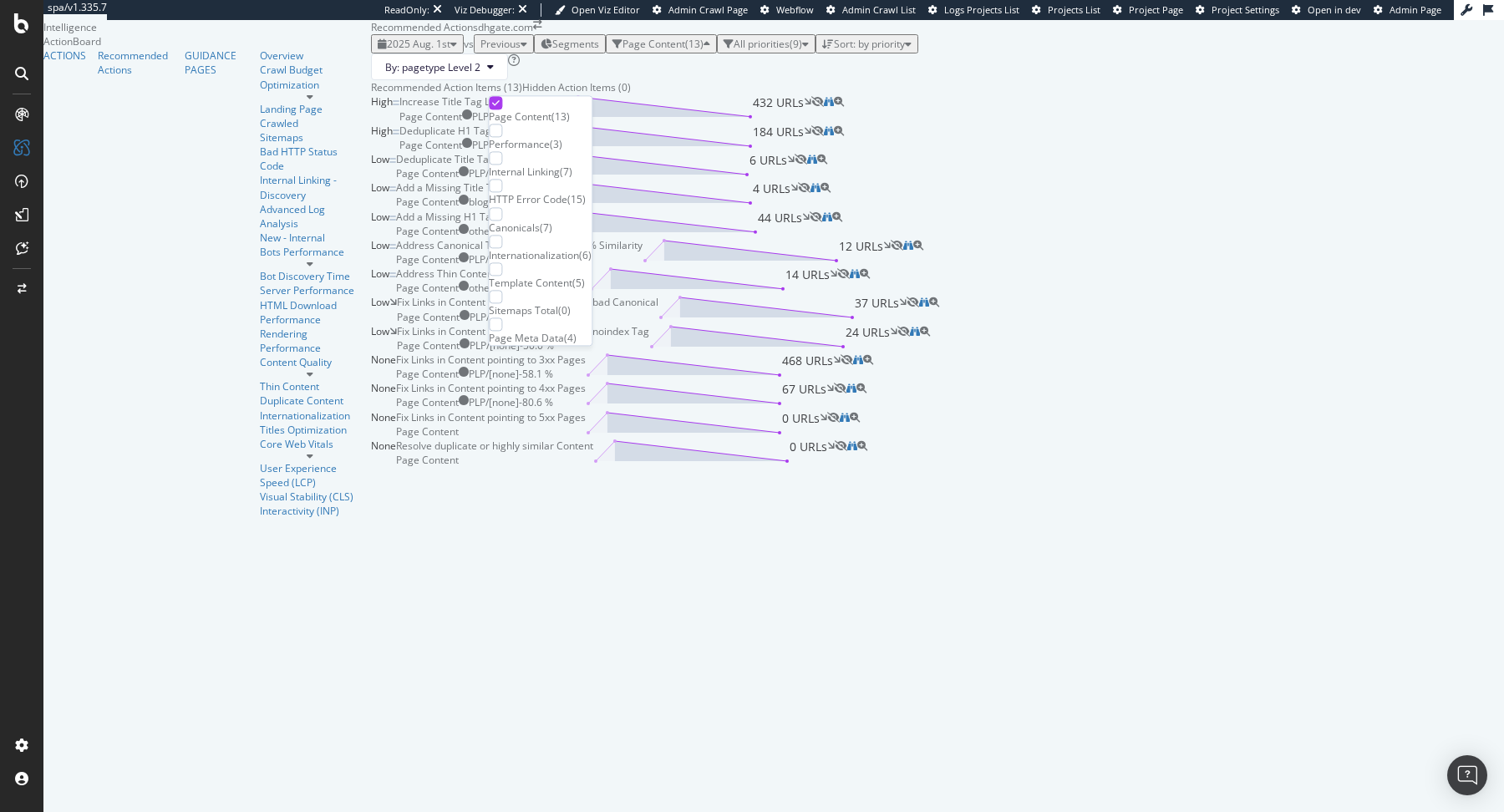 click on "Page Content ( 13 )" at bounding box center (540, 109) 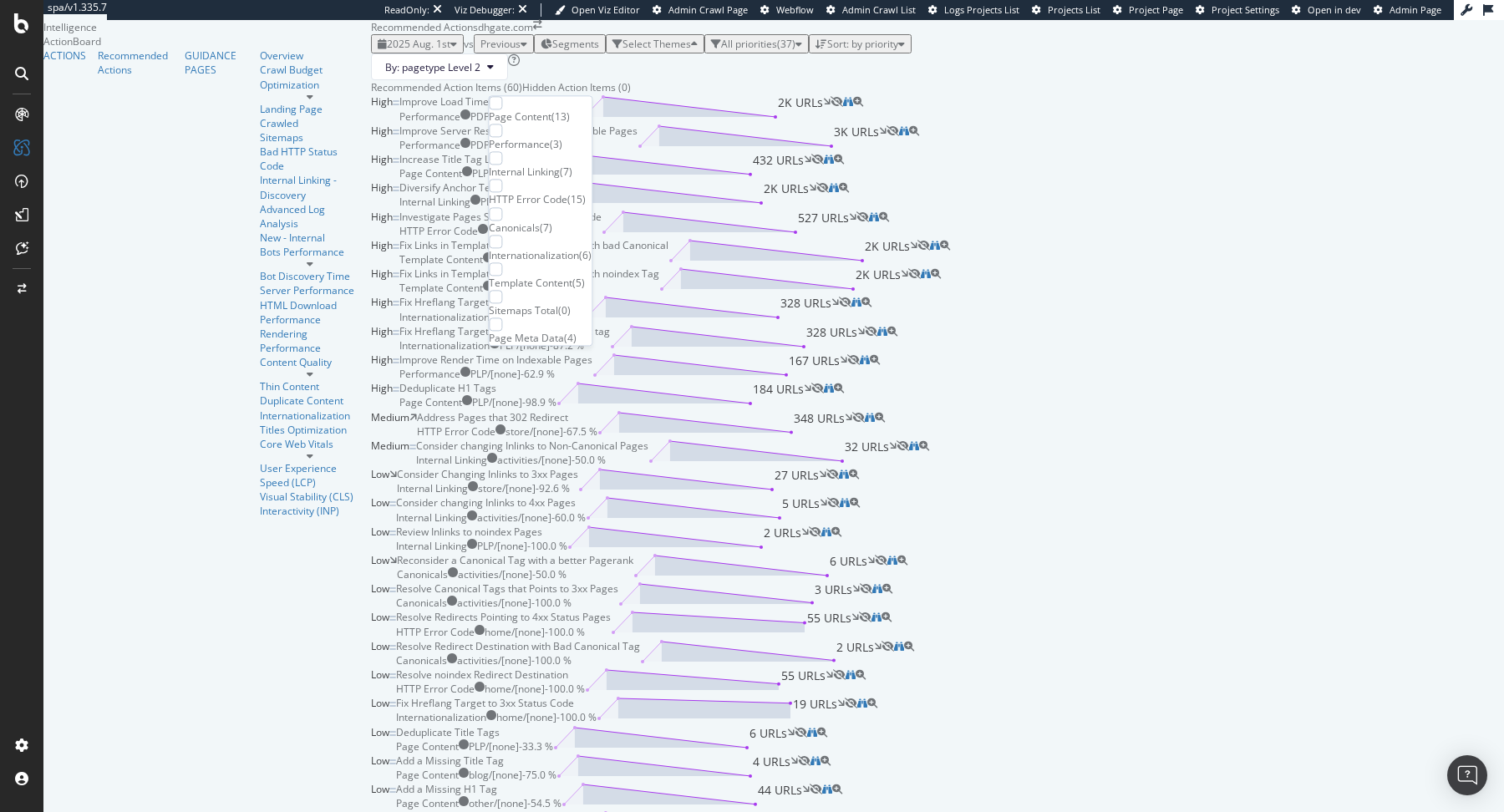 click on "Page Content ( 13 ) Performance ( 3 ) Internal Linking ( 7 ) HTTP Error Code ( 15 ) Canonicals ( 7 ) Internationalization ( 6 ) Template Content ( 5 ) Sitemaps Total ( 0 ) Page Meta Data ( 4 )" at bounding box center (540, 221) 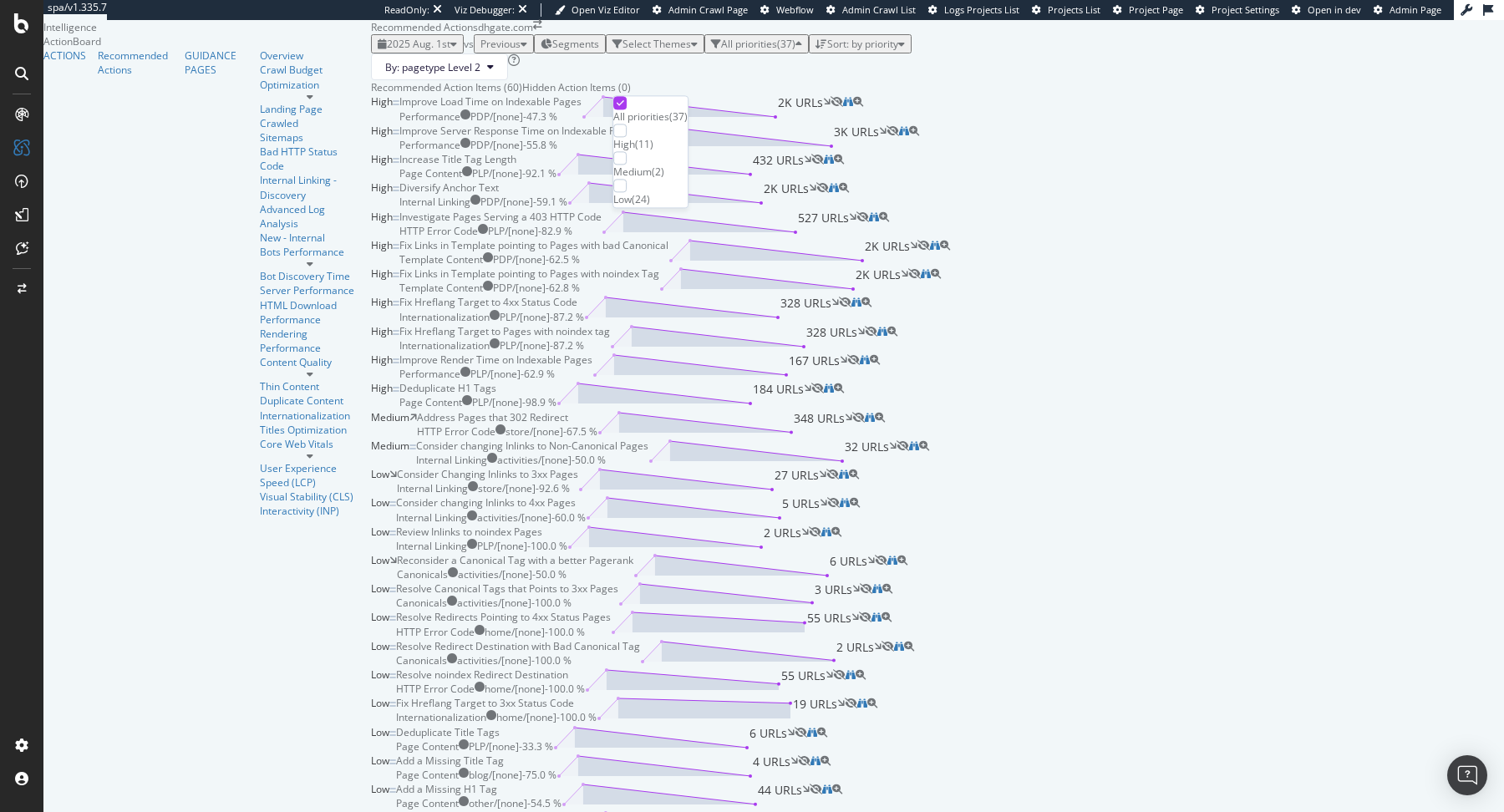 click on "High" at bounding box center (624, 145) 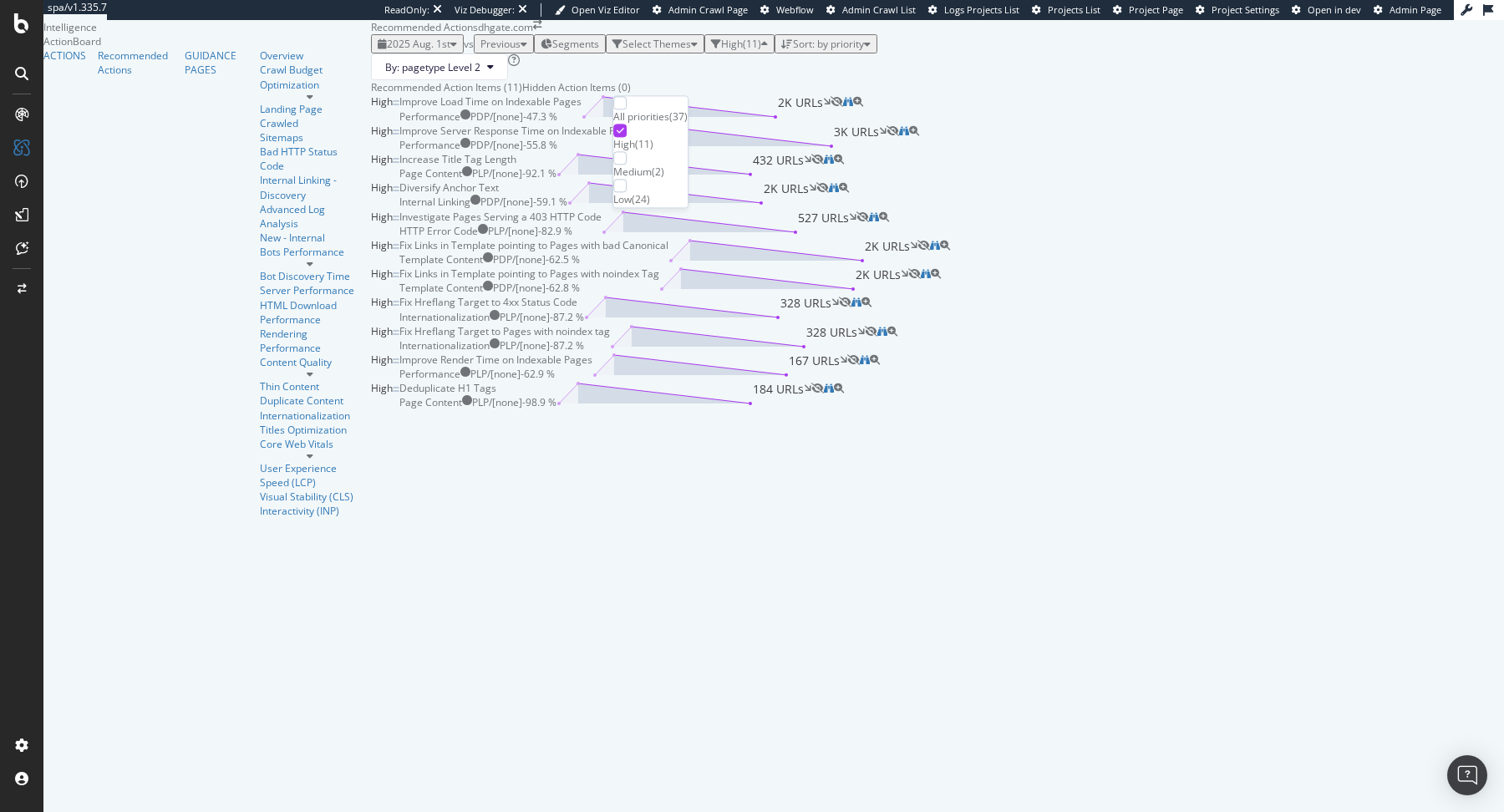 click on "High" at bounding box center [624, 145] 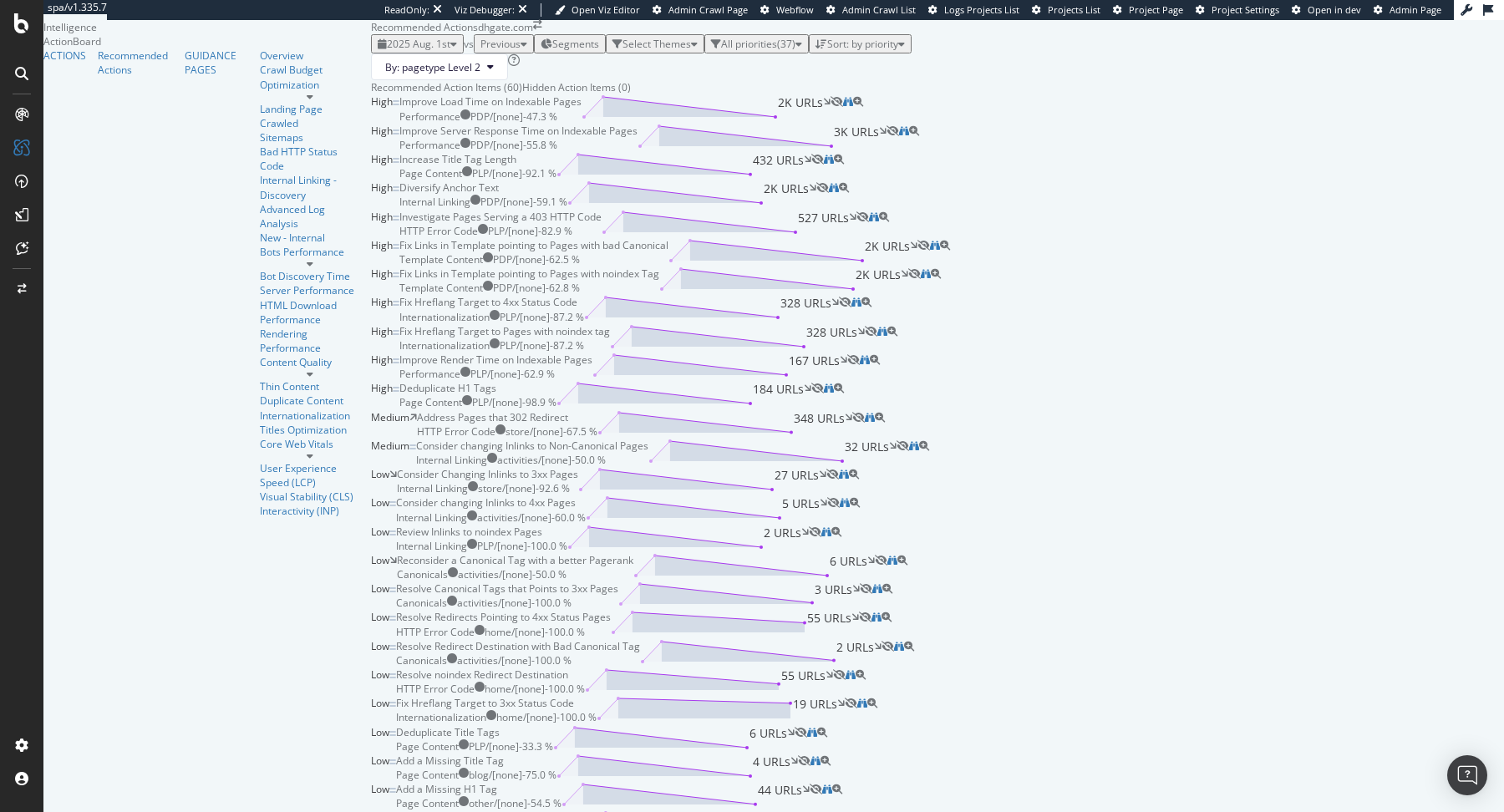 click on "By: pagetype Level 2" at bounding box center [937, 67] 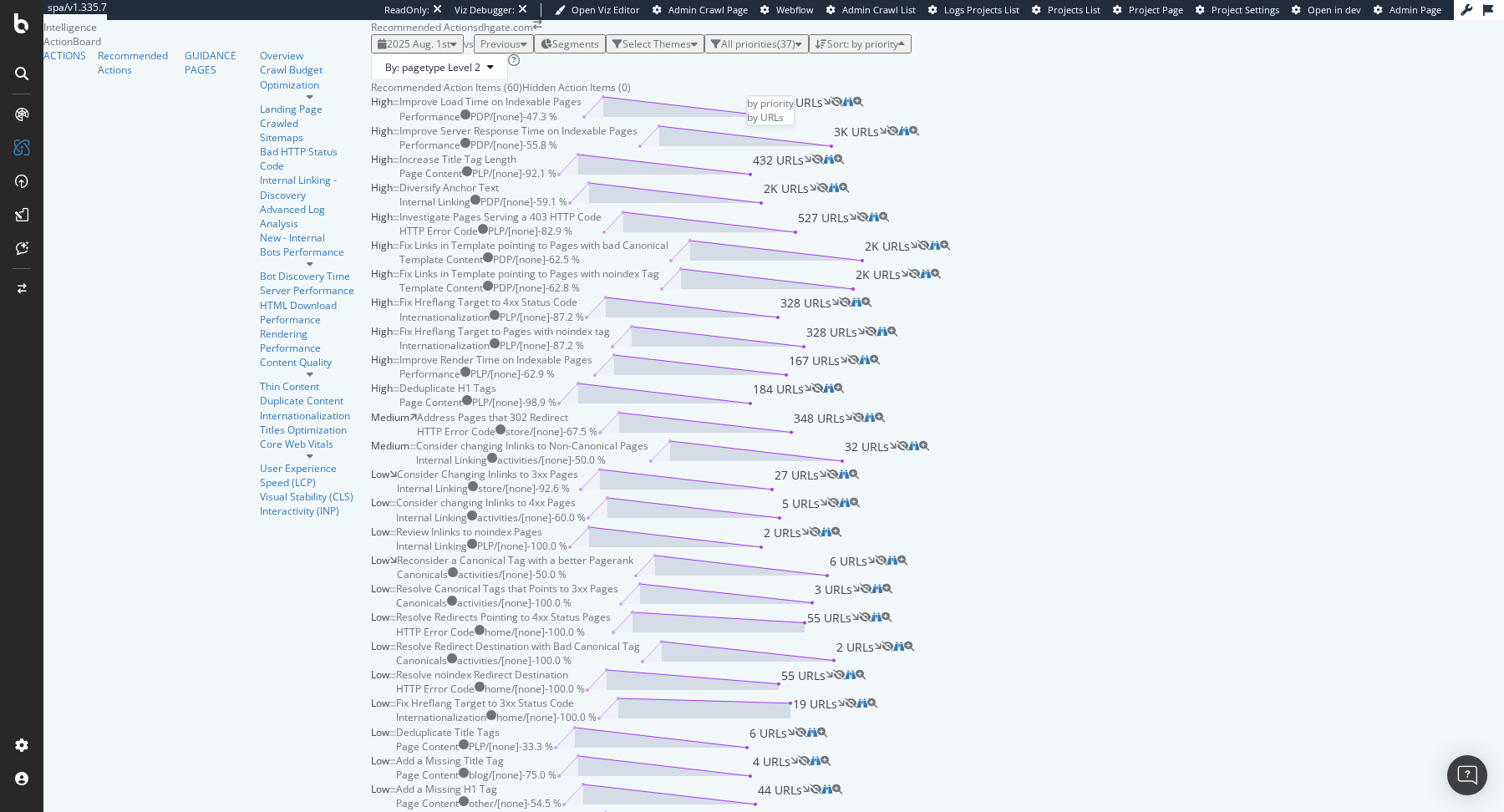 click on "By: pagetype Level 2" at bounding box center (937, 67) 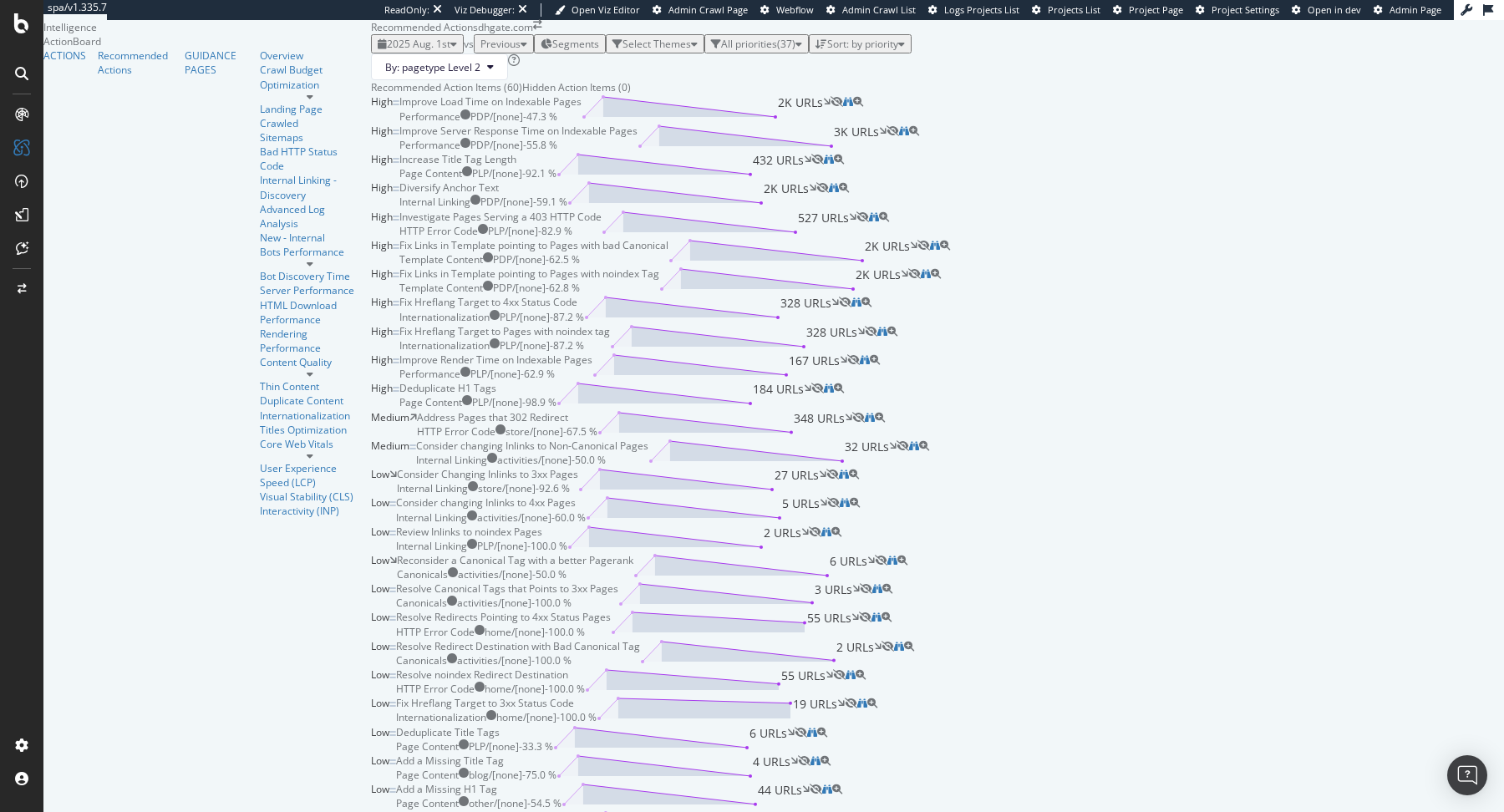 click on "Recommended Action Items (60) Hidden Action Items (0)" at bounding box center [937, 87] 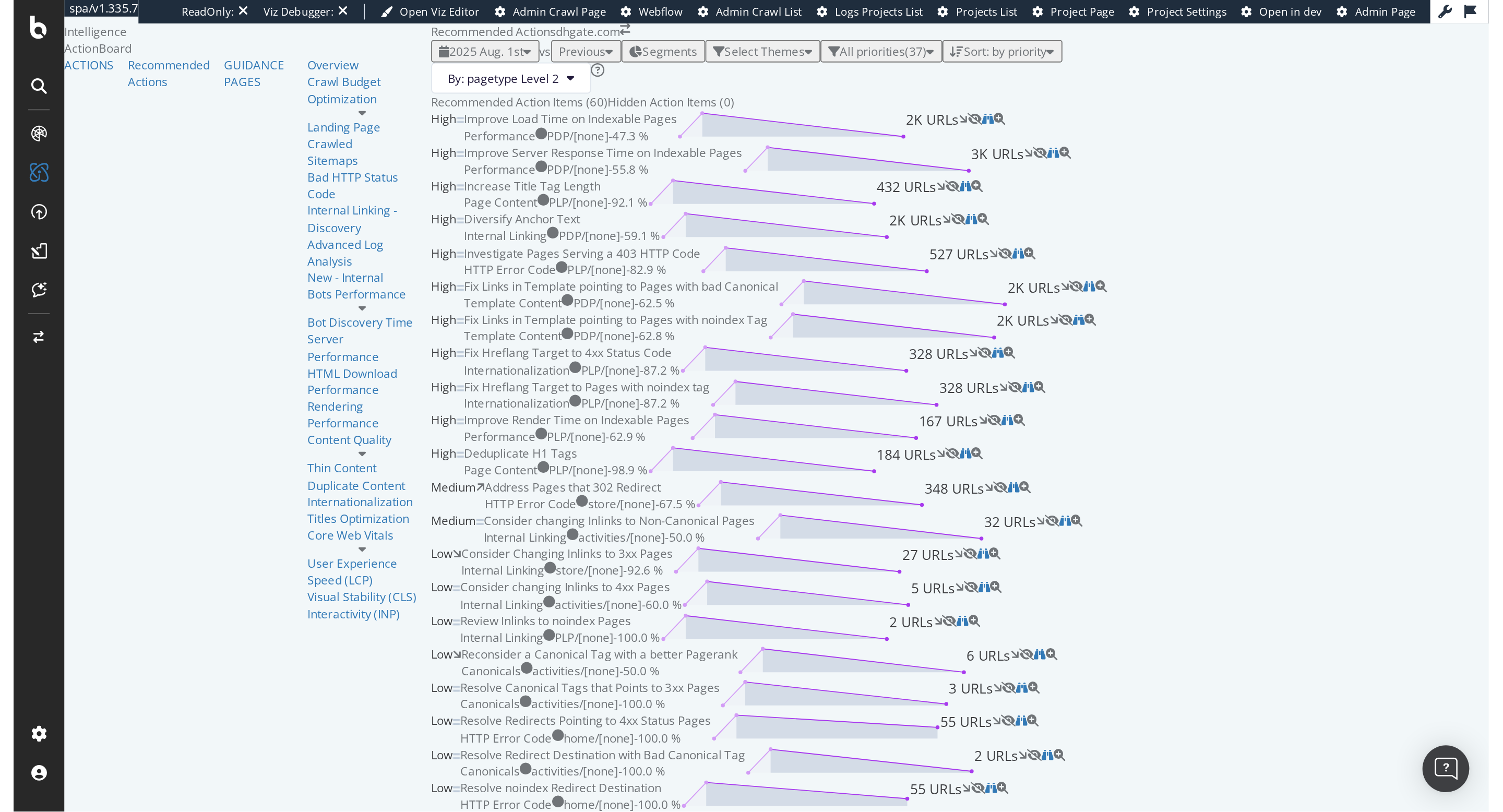 scroll, scrollTop: 0, scrollLeft: 0, axis: both 